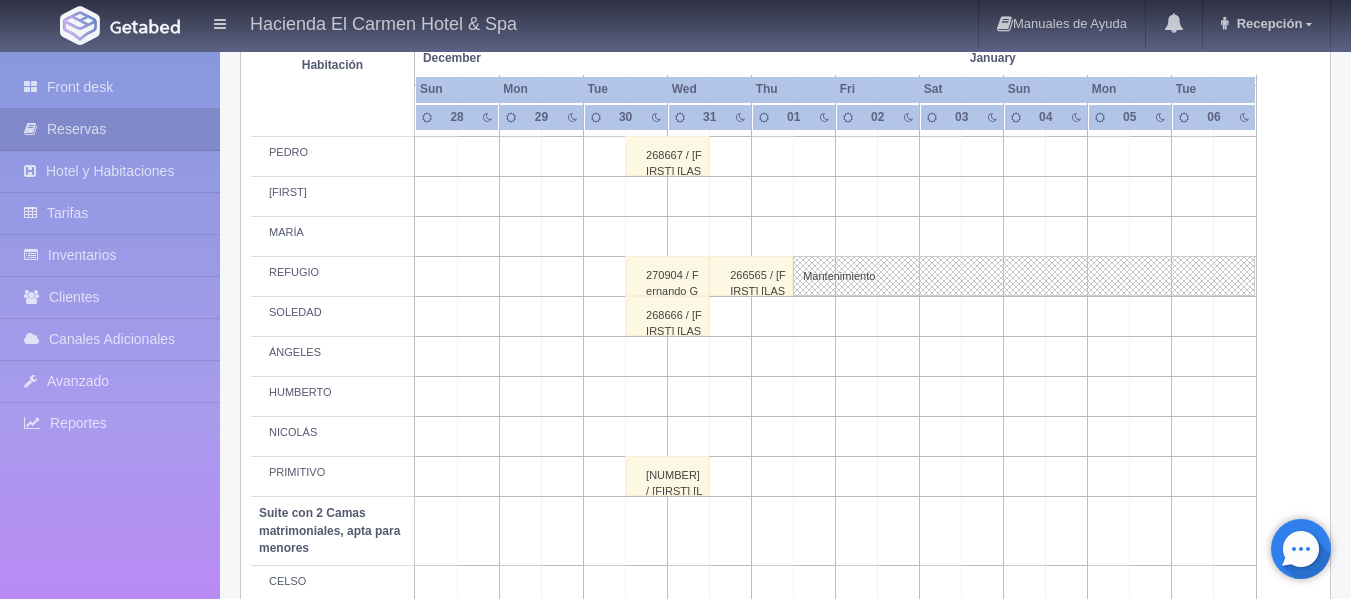 scroll, scrollTop: 940, scrollLeft: 0, axis: vertical 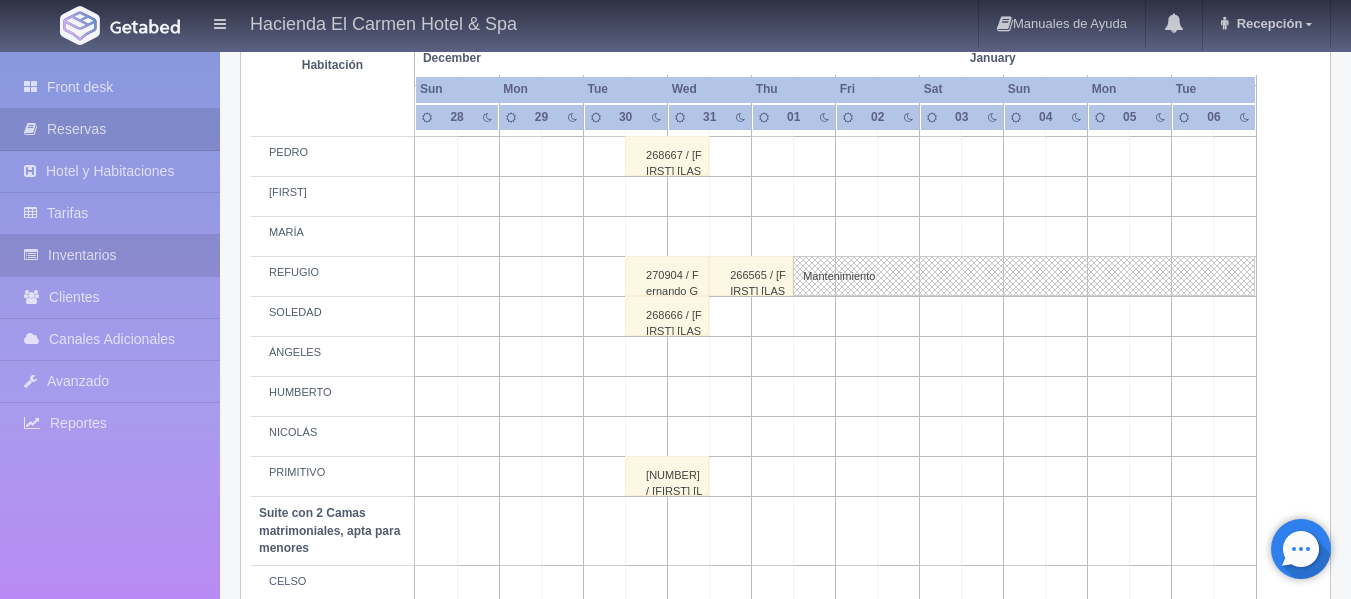 click on "Inventarios" at bounding box center [110, 255] 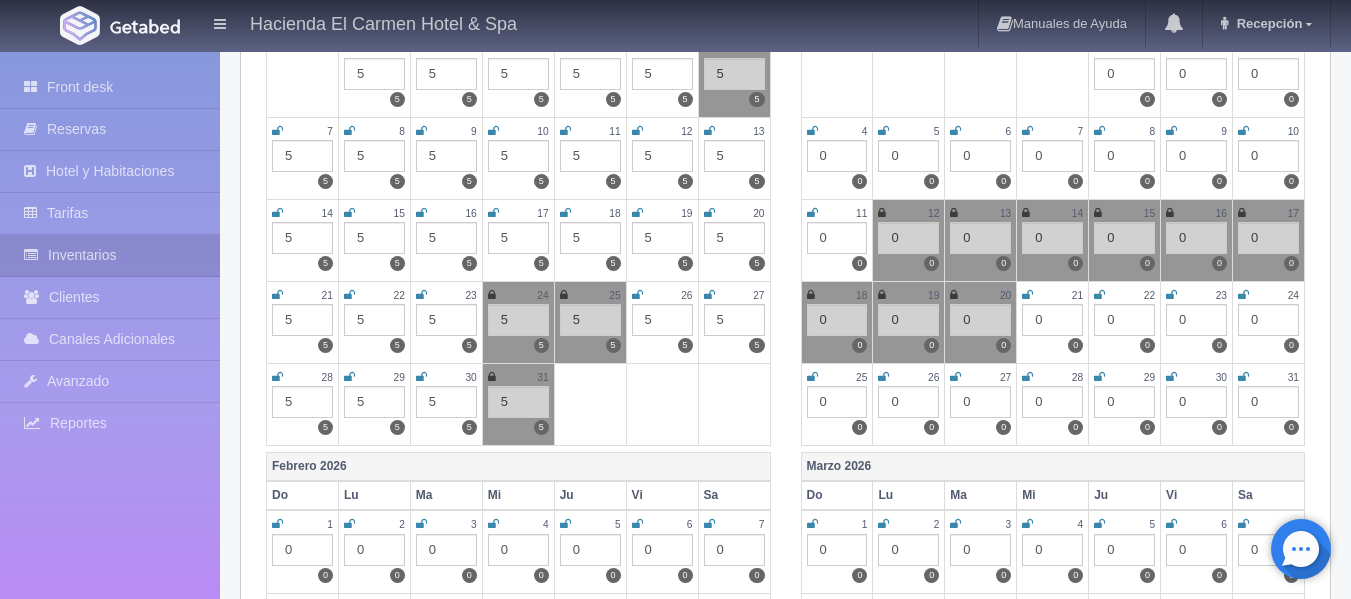 scroll, scrollTop: 1475, scrollLeft: 0, axis: vertical 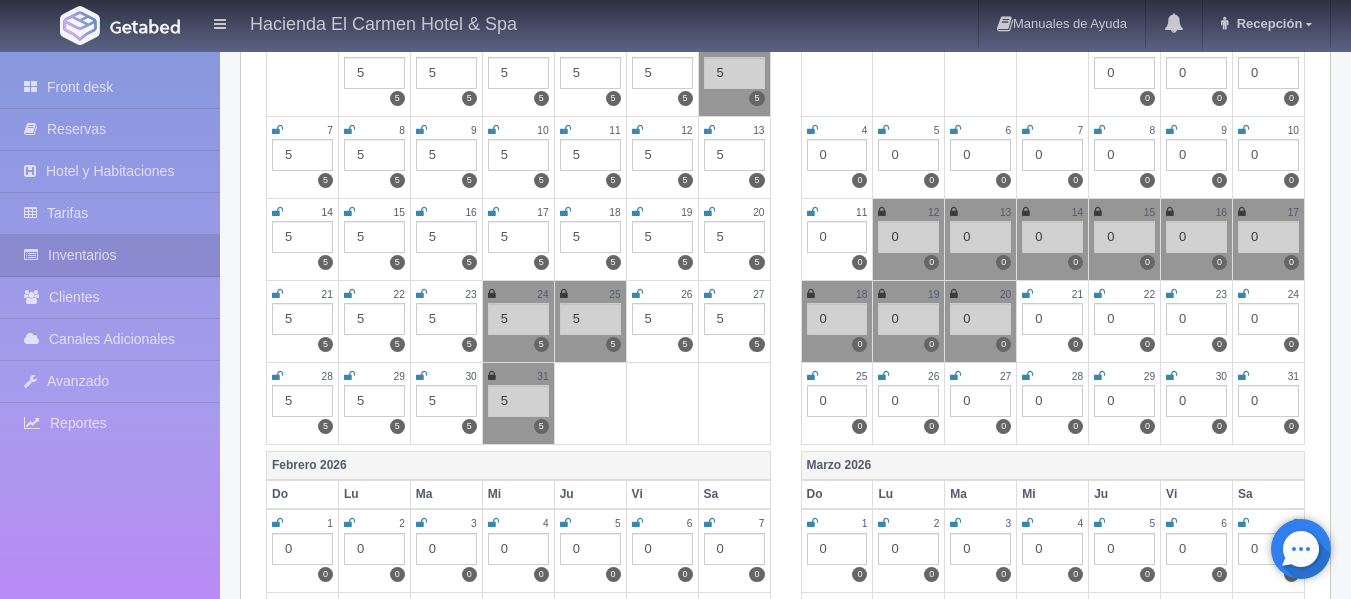 click at bounding box center [421, 376] 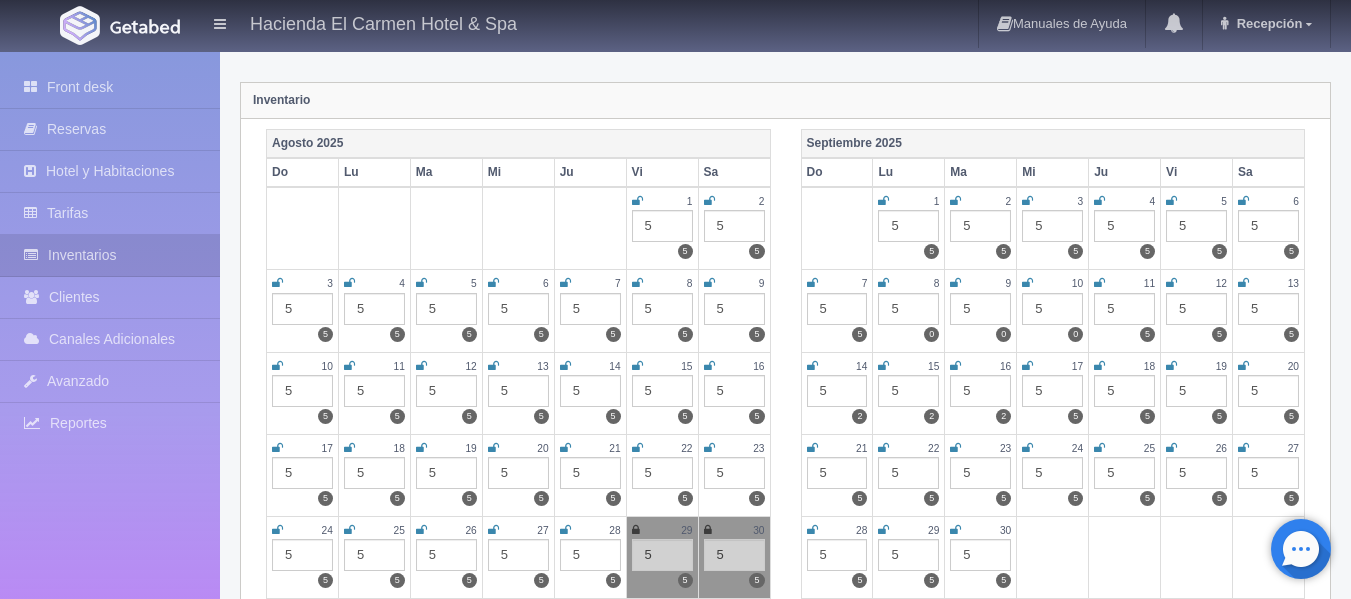 scroll, scrollTop: 0, scrollLeft: 0, axis: both 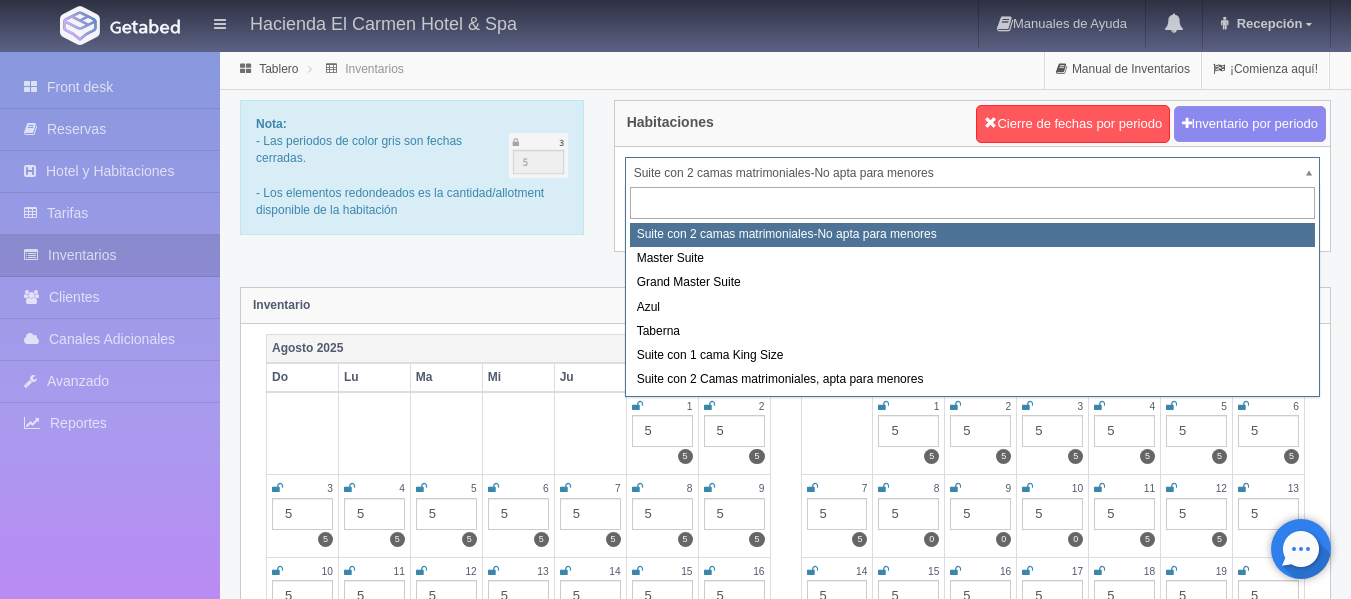click on "Hacienda El Carmen Hotel & Spa
Manuales de Ayuda
Actualizaciones recientes
Recepción
Mi Perfil
Salir / Log Out
Procesando...
Front desk
Reservas
Hotel y Habitaciones
Tarifas
Inventarios
Clientes
Canales Adicionales
Channex
Avanzado" at bounding box center (675, 1777) 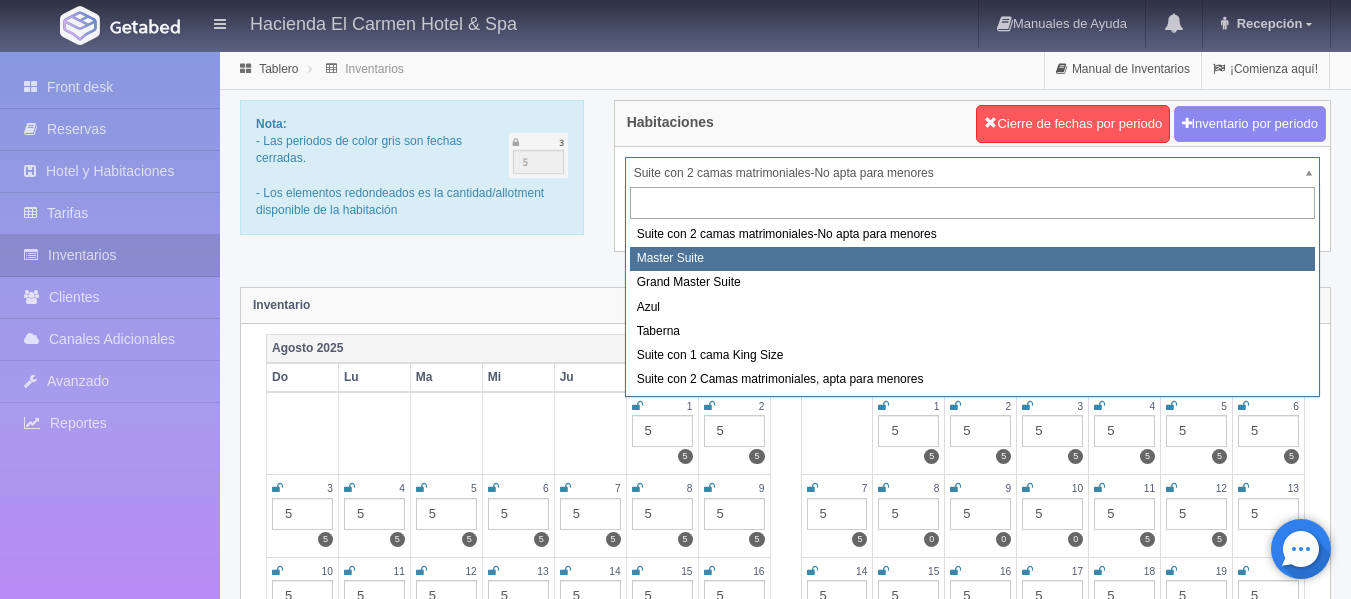 select on "1894" 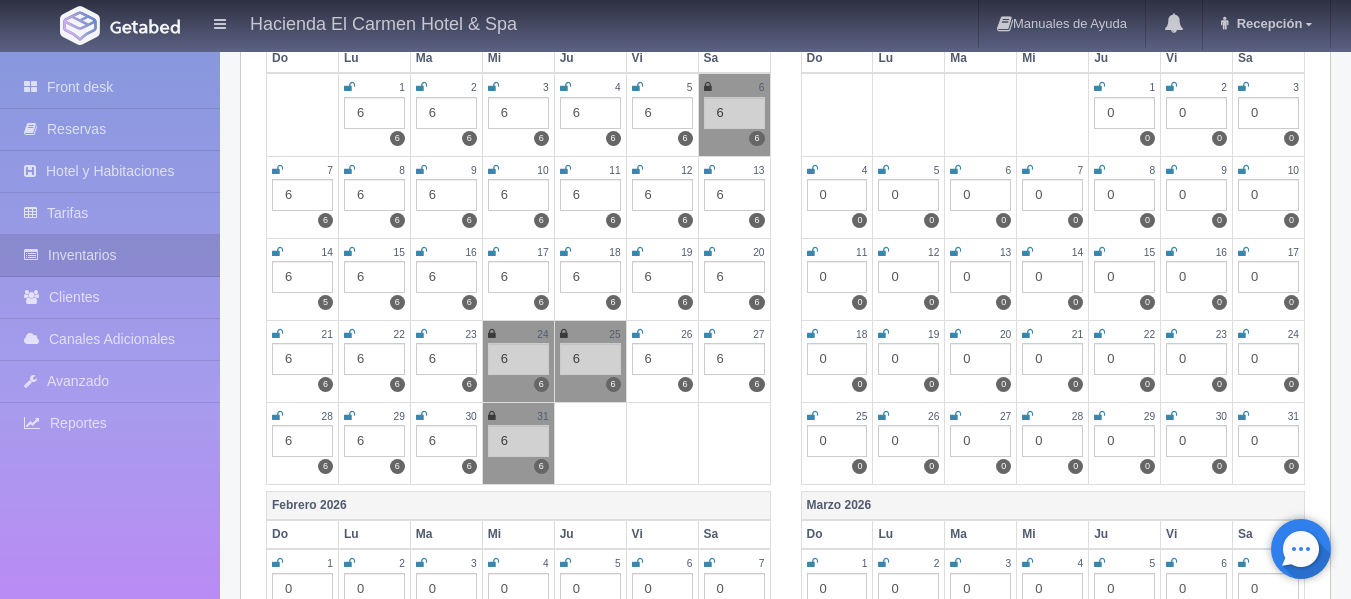 scroll, scrollTop: 1436, scrollLeft: 0, axis: vertical 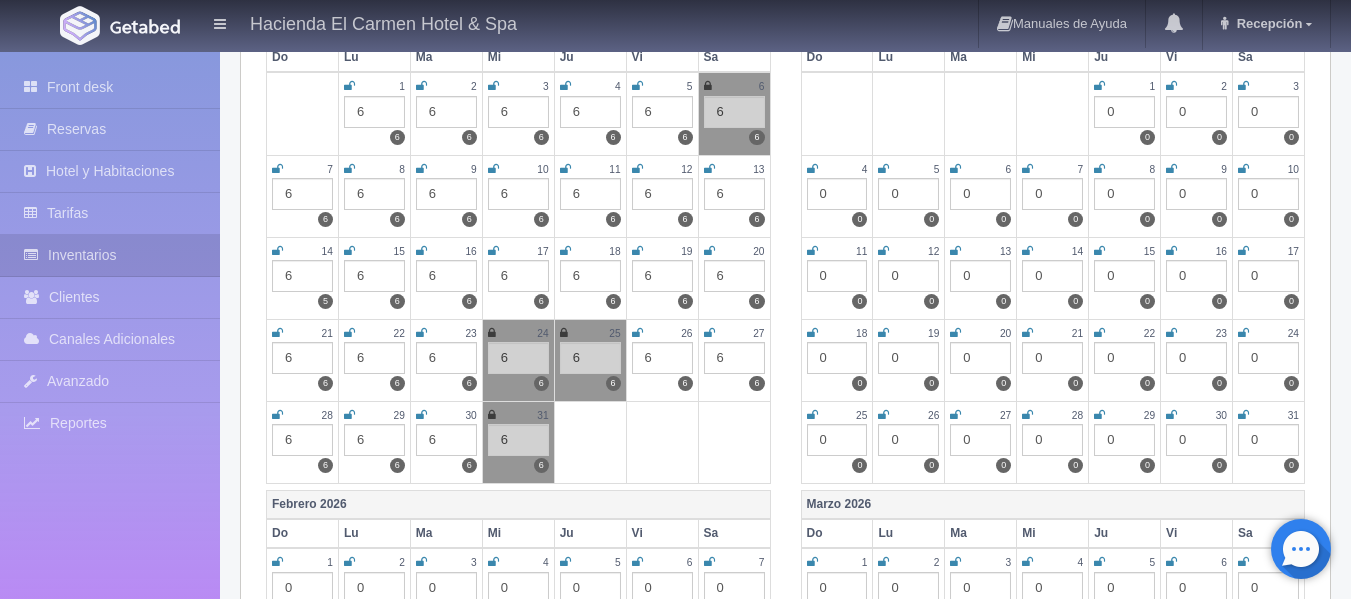 click at bounding box center (421, 415) 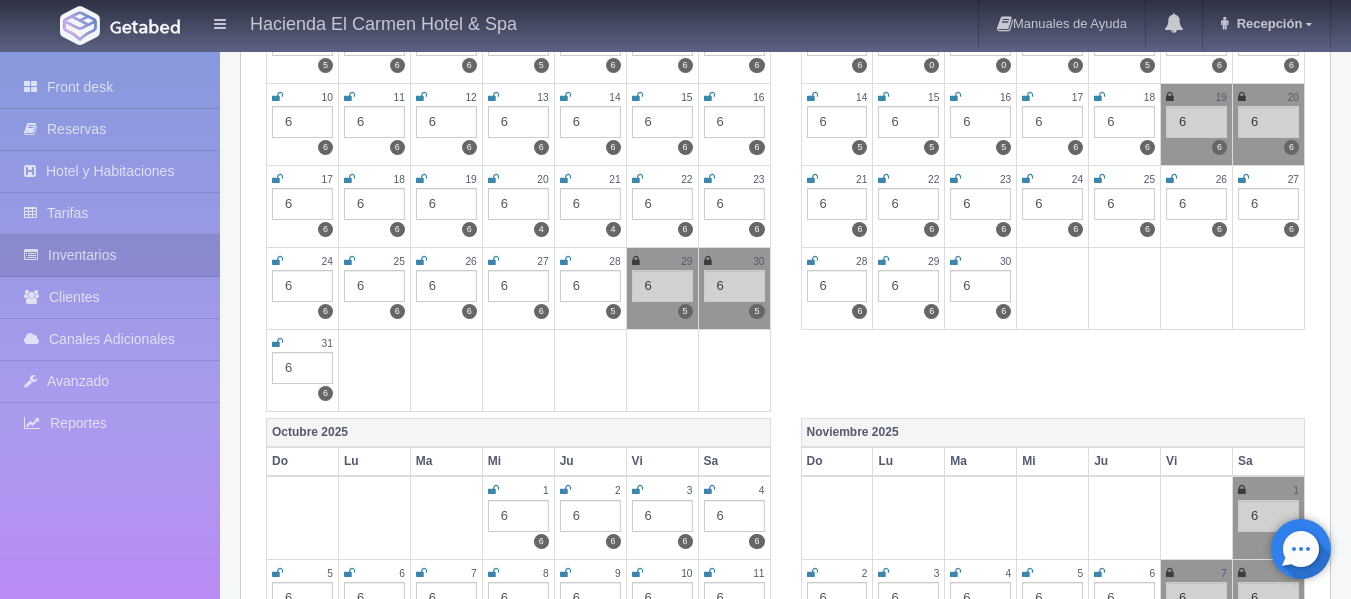 scroll, scrollTop: 0, scrollLeft: 0, axis: both 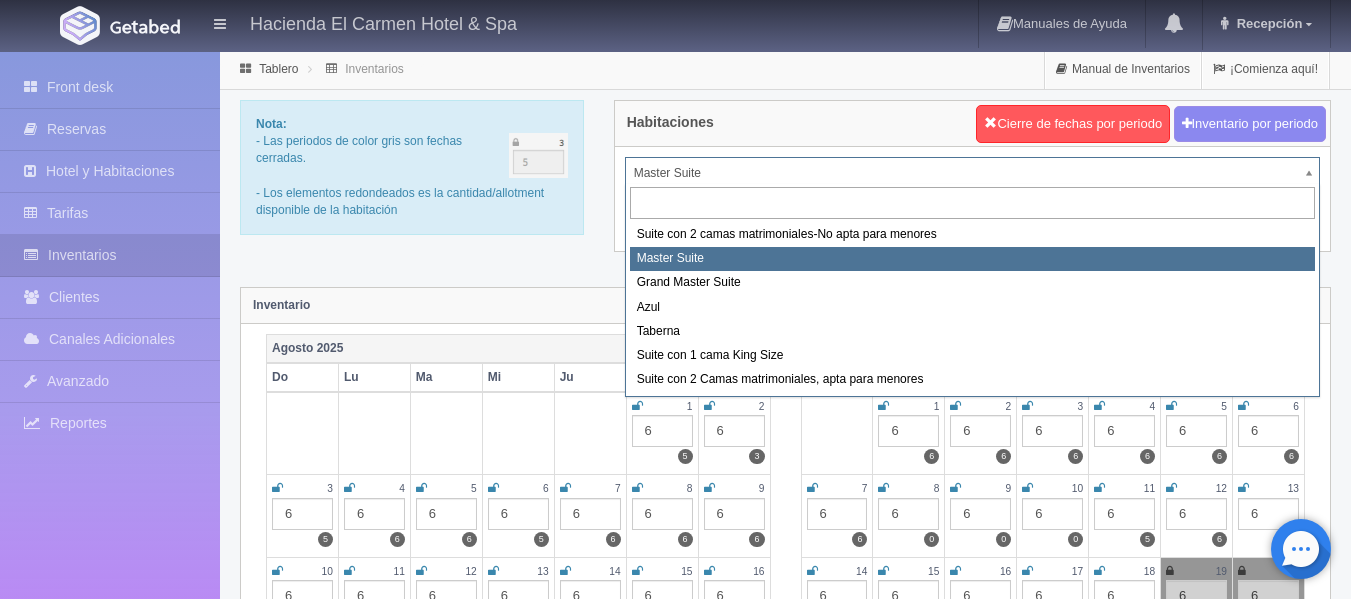 click on "Hacienda El Carmen Hotel & Spa
Manuales de Ayuda
Actualizaciones recientes
Recepción
Mi Perfil
Salir / Log Out
Procesando...
Front desk
Reservas
Hotel y Habitaciones
Tarifas
Inventarios
Clientes
Canales Adicionales
Channex
Avanzado" at bounding box center [675, 1777] 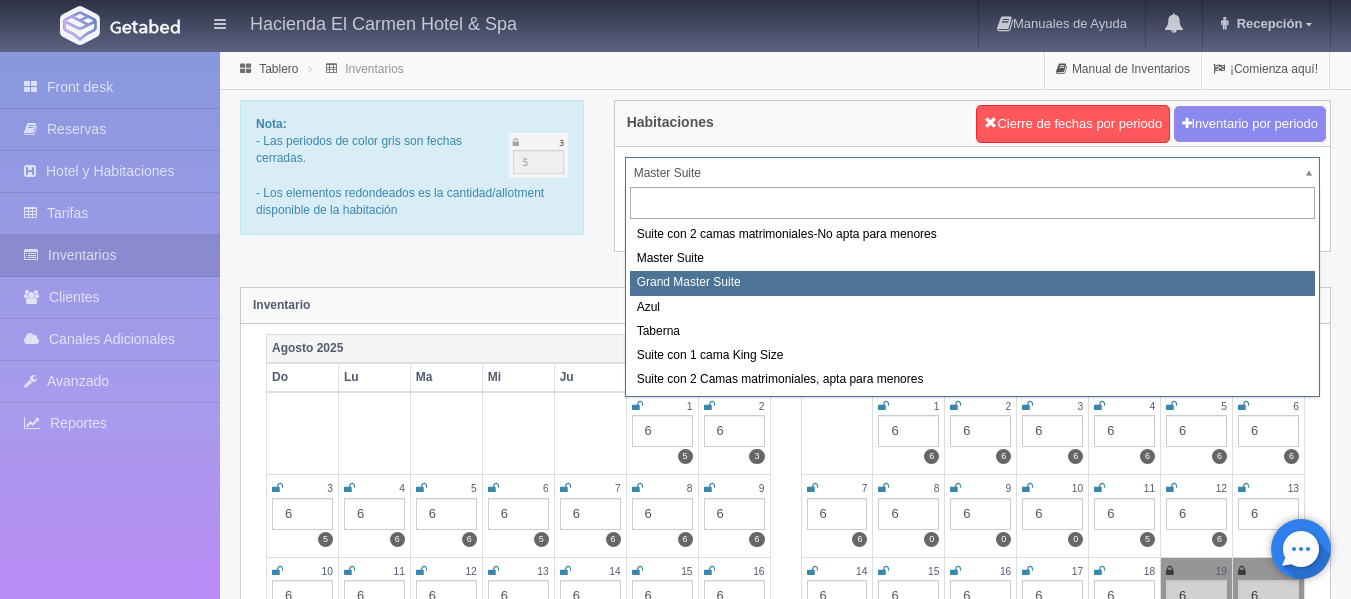 select on "1918" 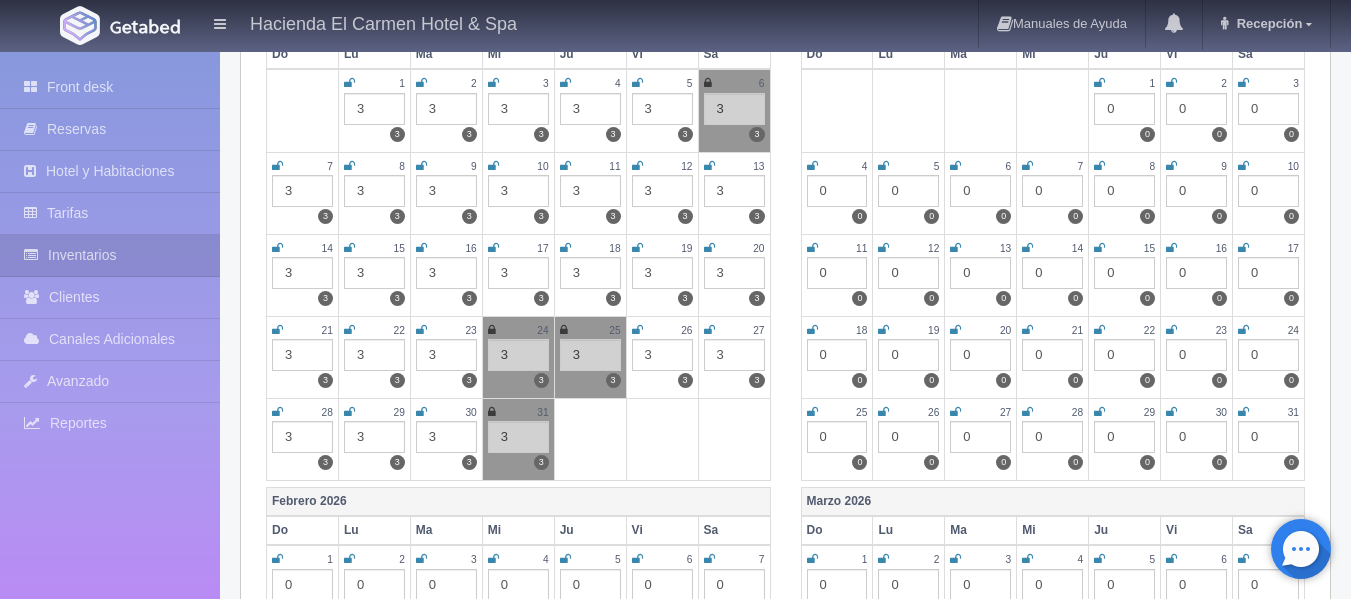 scroll, scrollTop: 1441, scrollLeft: 0, axis: vertical 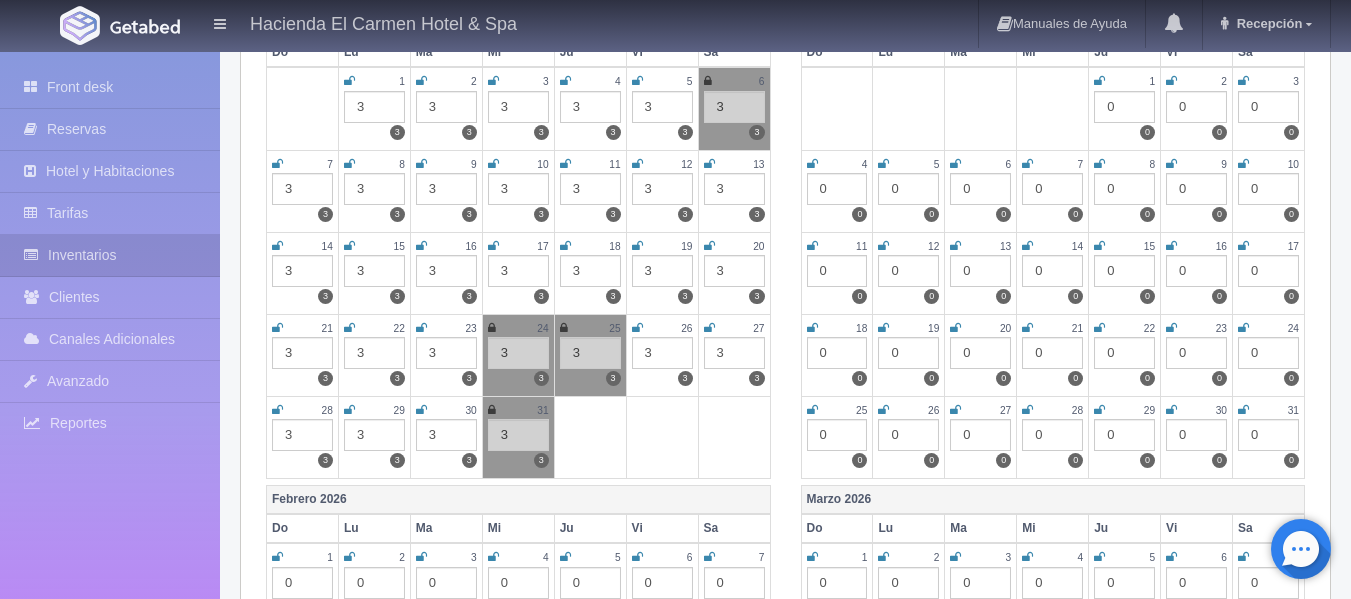 click at bounding box center [421, 410] 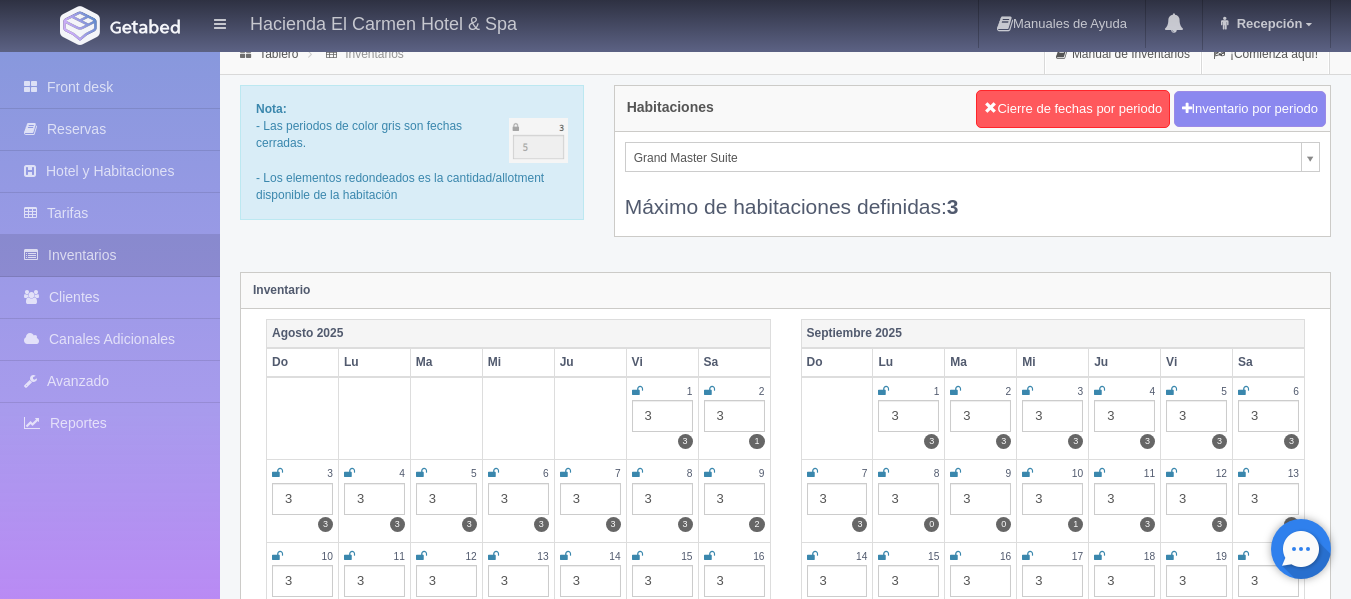 scroll, scrollTop: 0, scrollLeft: 0, axis: both 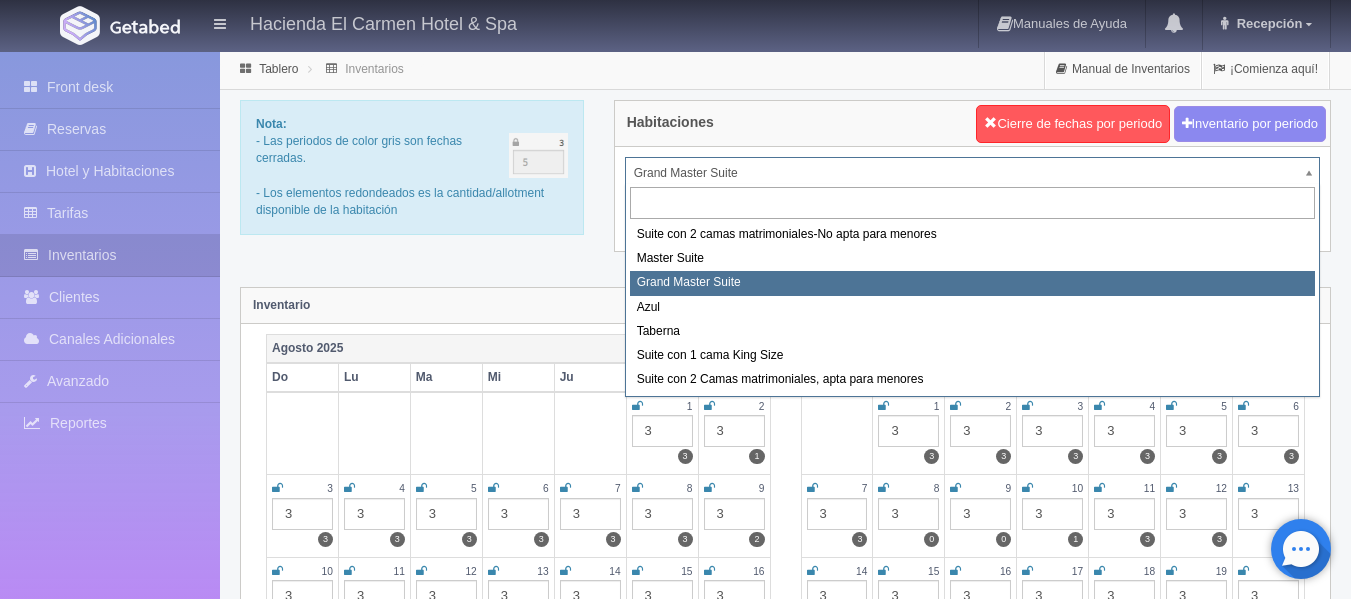 click on "Hacienda El Carmen Hotel & Spa
Manuales de Ayuda
Actualizaciones recientes
Recepción
Mi Perfil
Salir / Log Out
Procesando...
Front desk
Reservas
Hotel y Habitaciones
Tarifas
Inventarios
Clientes
Canales Adicionales
Channex
Avanzado" at bounding box center (675, 1777) 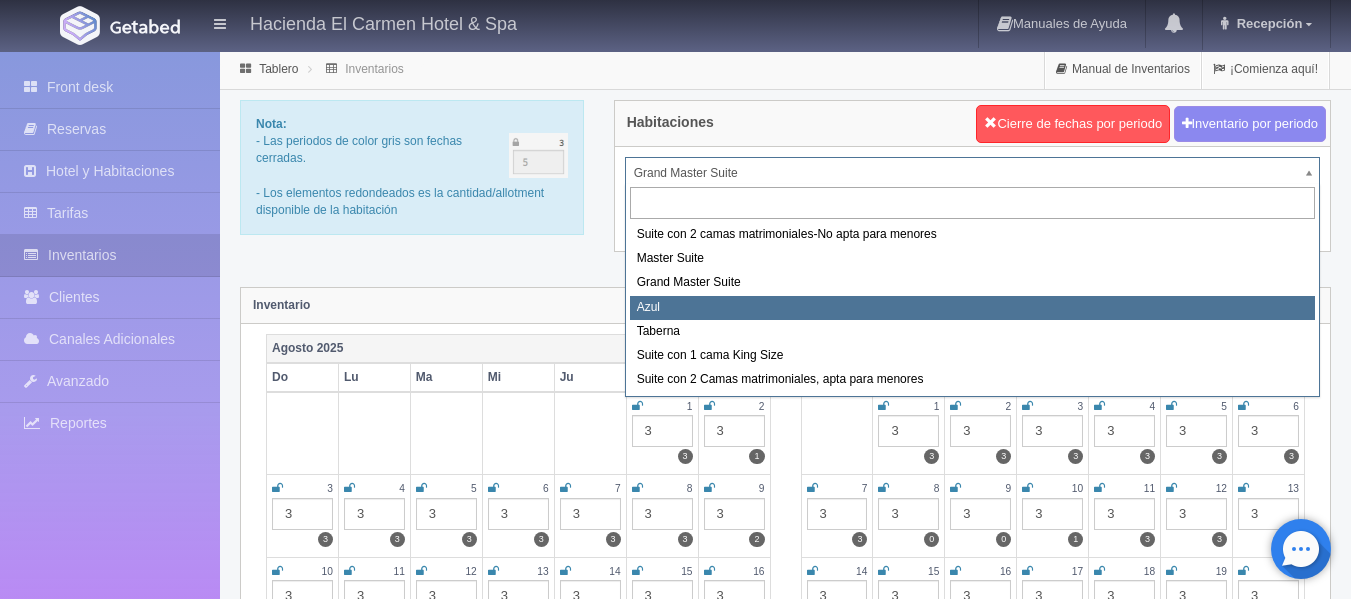 select on "1919" 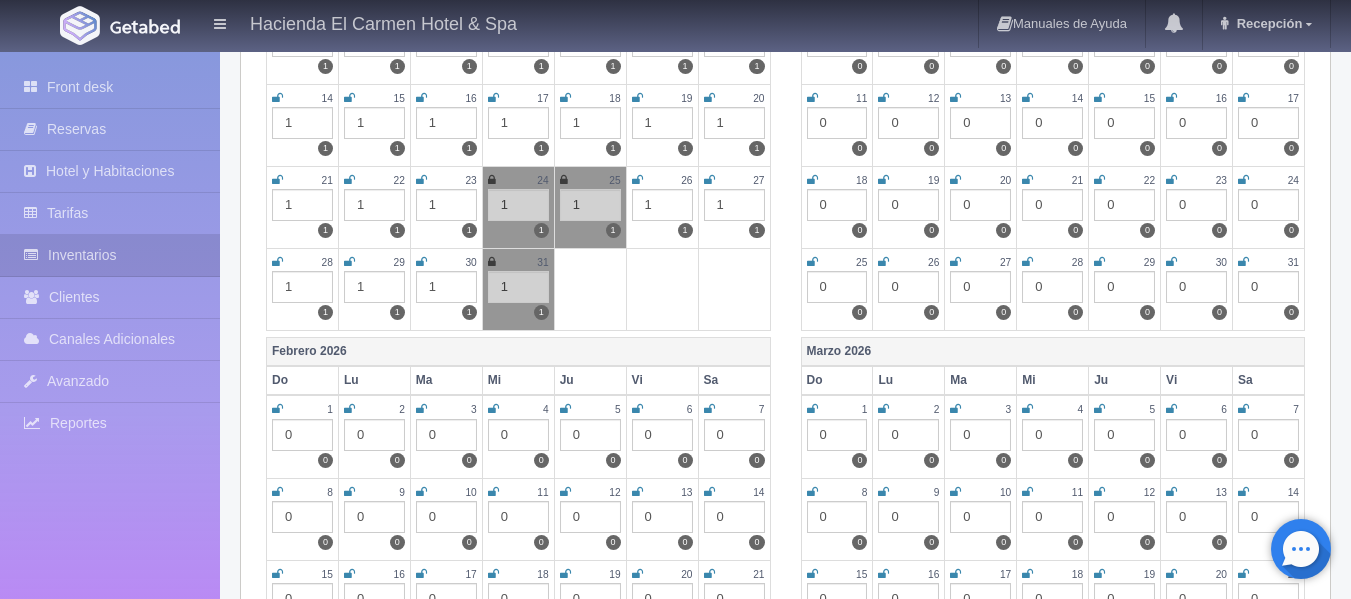scroll, scrollTop: 1588, scrollLeft: 0, axis: vertical 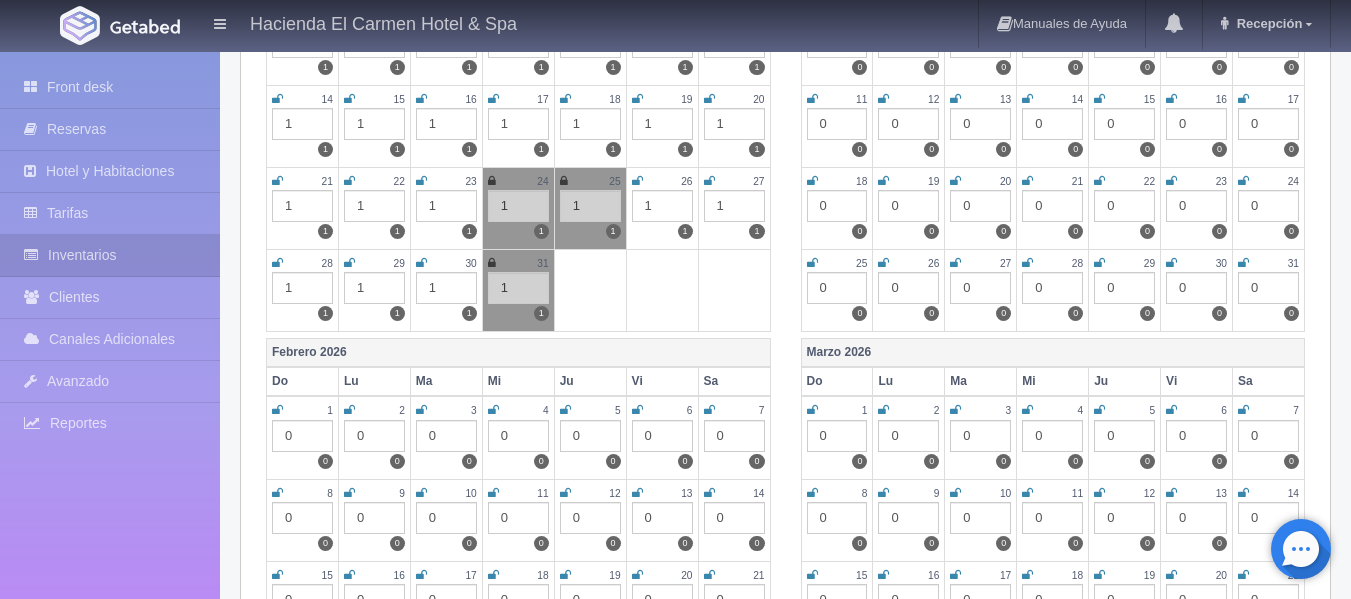click at bounding box center (421, 263) 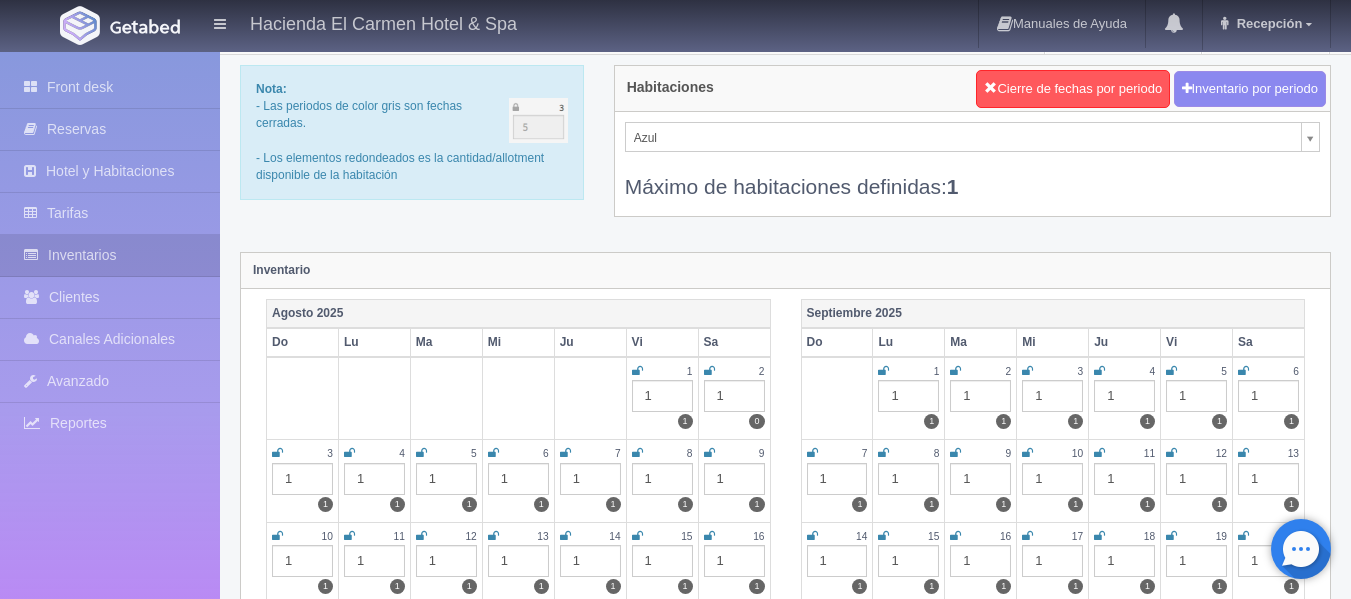 scroll, scrollTop: 0, scrollLeft: 0, axis: both 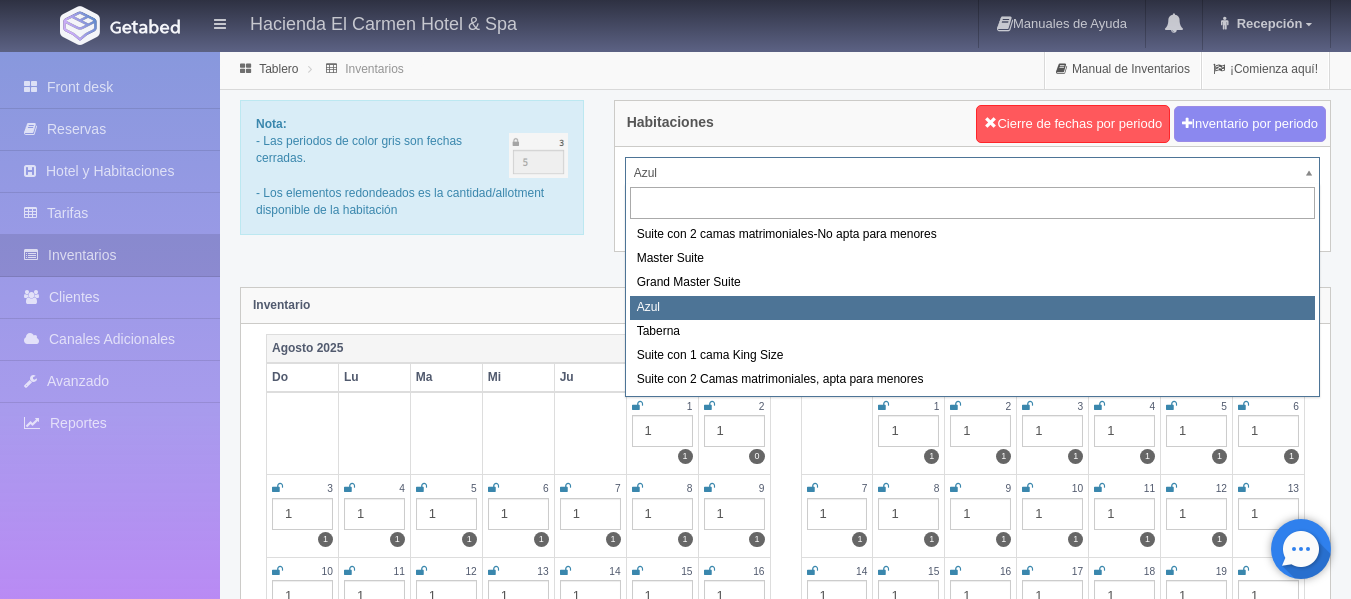 click on "Hacienda El Carmen Hotel & Spa
Manuales de Ayuda
Actualizaciones recientes
Recepción
Mi Perfil
Salir / Log Out
Procesando...
Front desk
Reservas
Hotel y Habitaciones
Tarifas
Inventarios
Clientes
Canales Adicionales
Channex
Avanzado" at bounding box center [675, 1777] 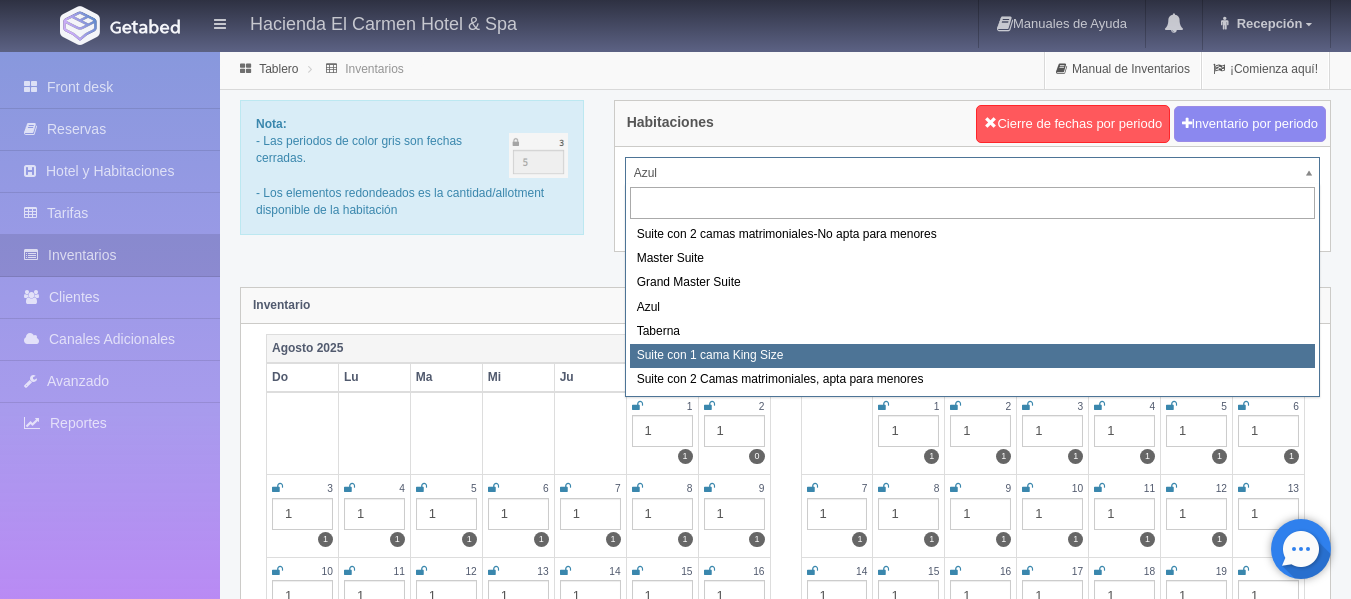 select on "1921" 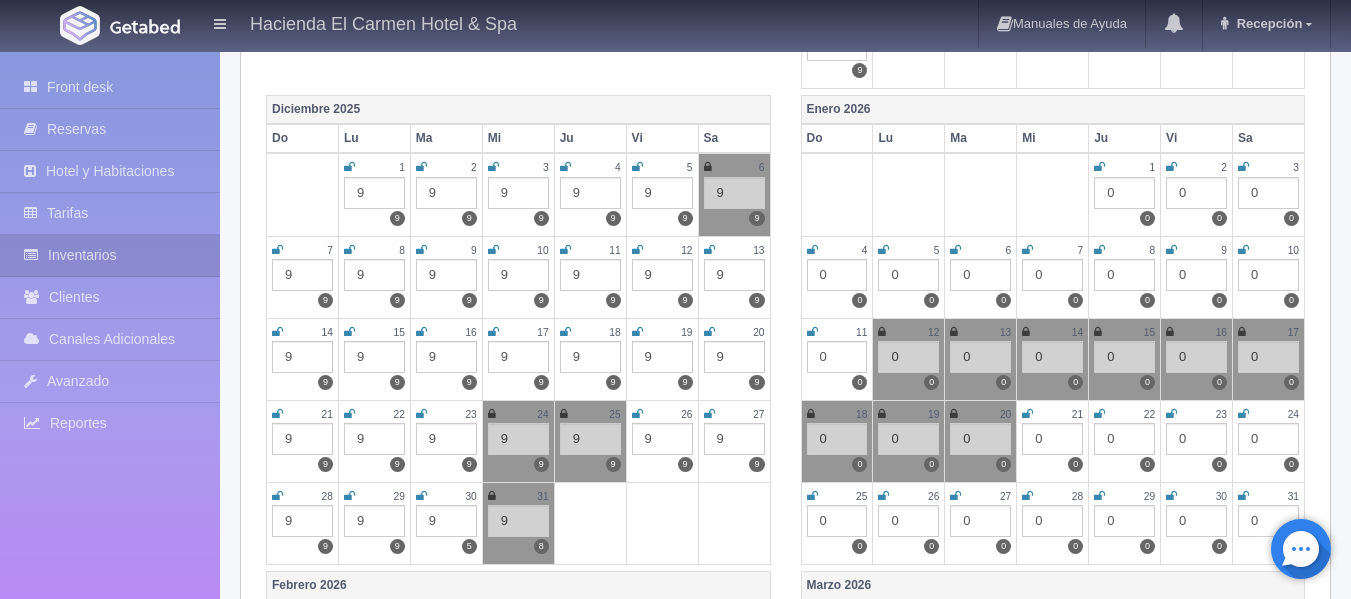 scroll, scrollTop: 1356, scrollLeft: 0, axis: vertical 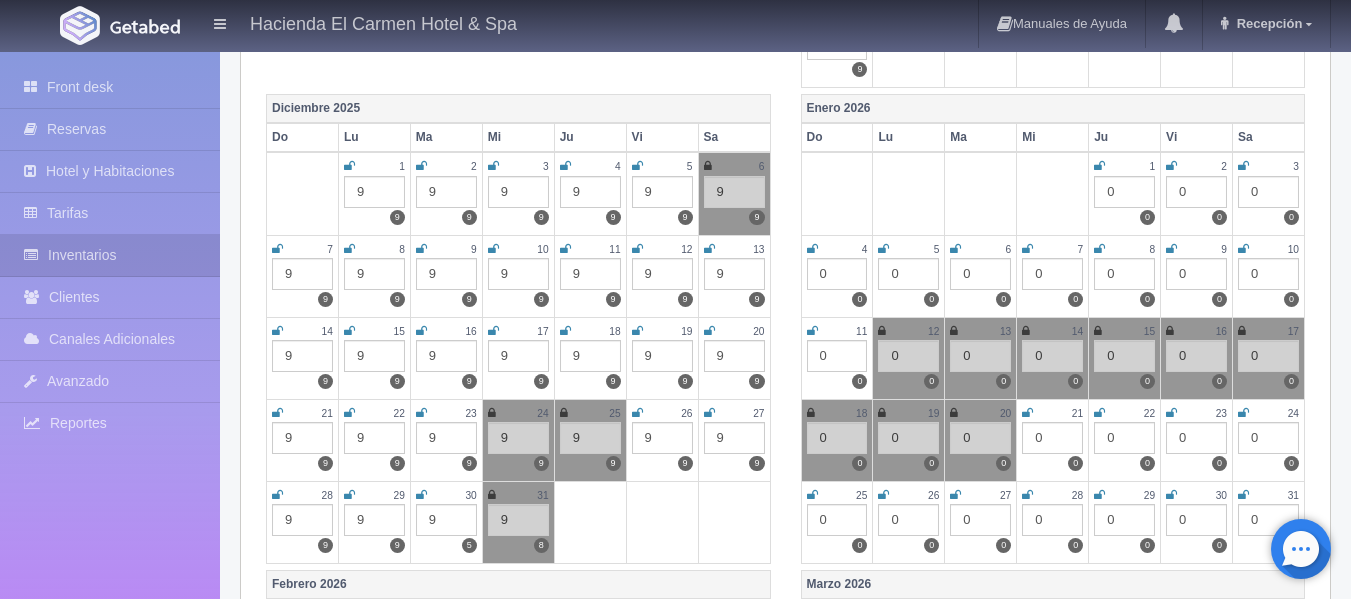 click at bounding box center (421, 495) 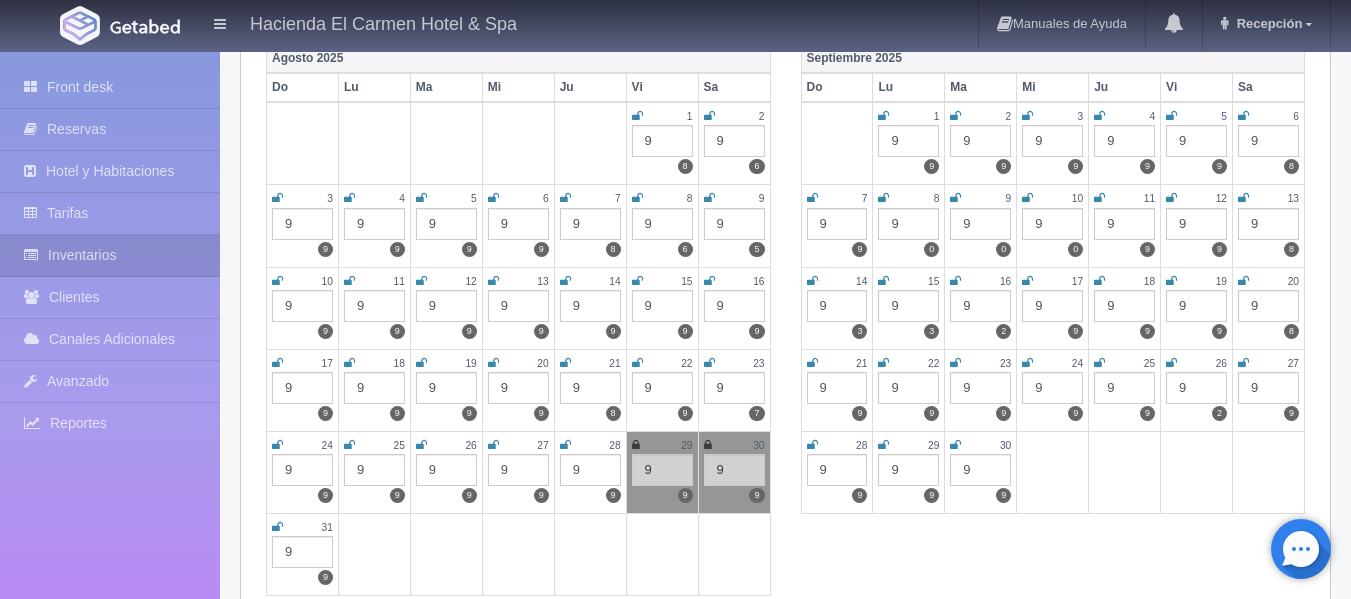 scroll, scrollTop: 0, scrollLeft: 0, axis: both 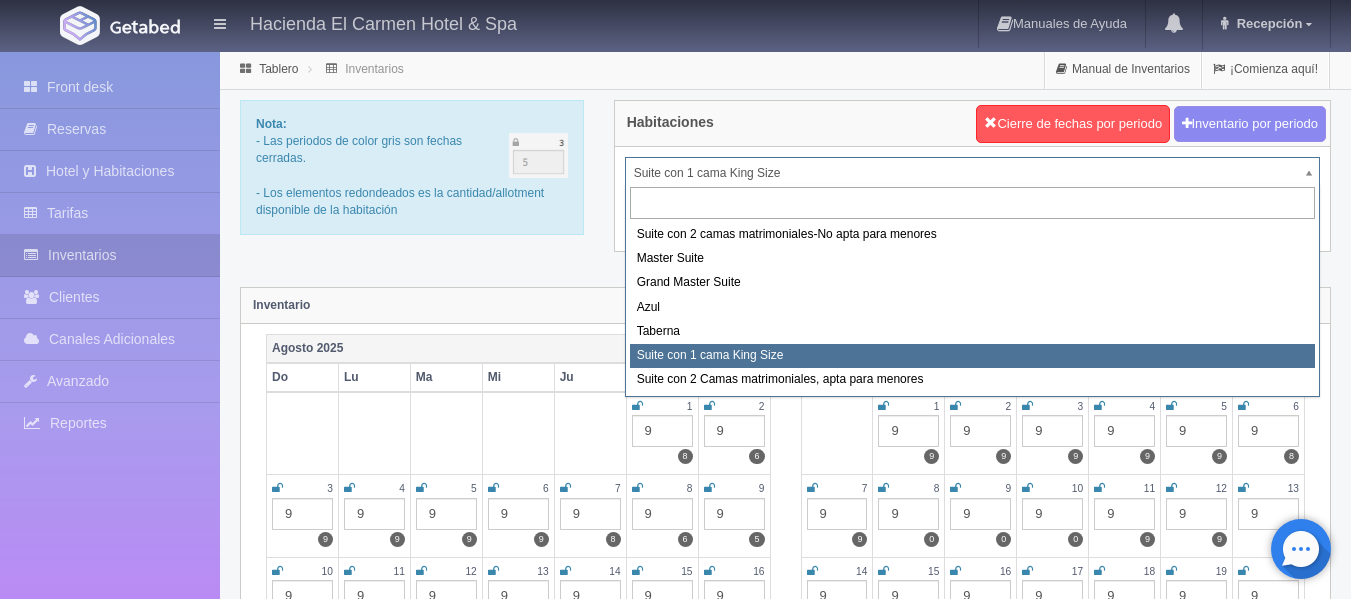 click on "Hacienda El Carmen Hotel & Spa
Manuales de Ayuda
Actualizaciones recientes
Recepción
Mi Perfil
Salir / Log Out
Procesando...
Front desk
Reservas
Hotel y Habitaciones
Tarifas
Inventarios
Clientes
Canales Adicionales
Channex
Avanzado" at bounding box center [675, 1777] 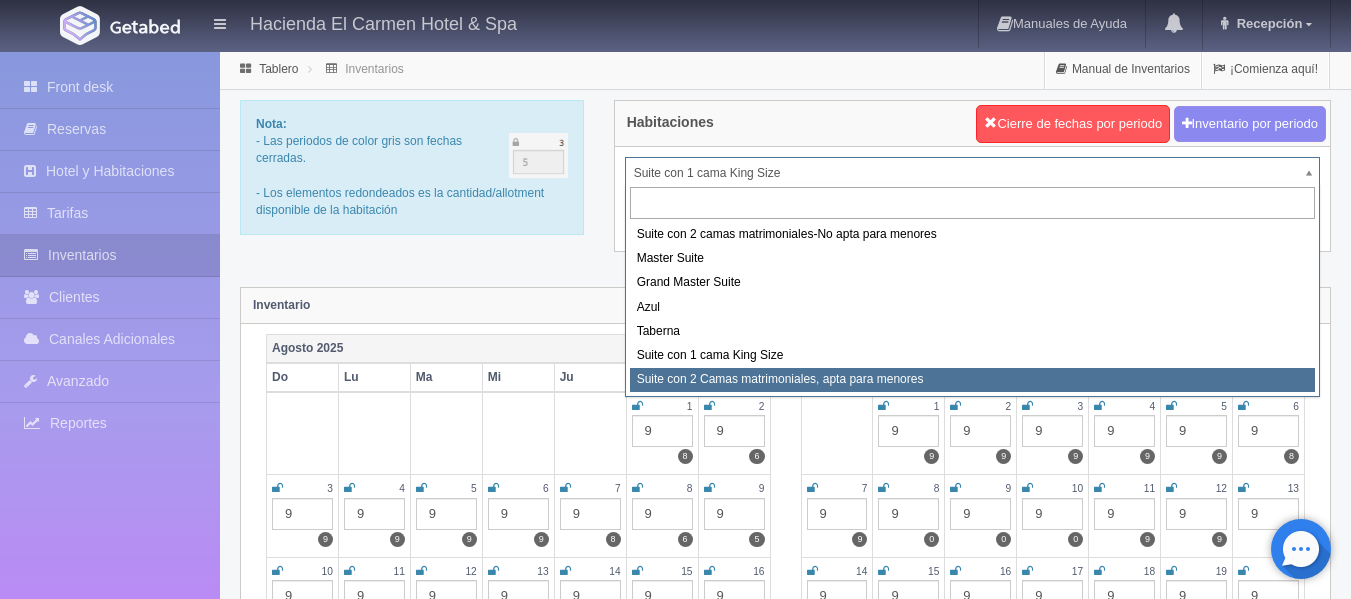 select on "1983" 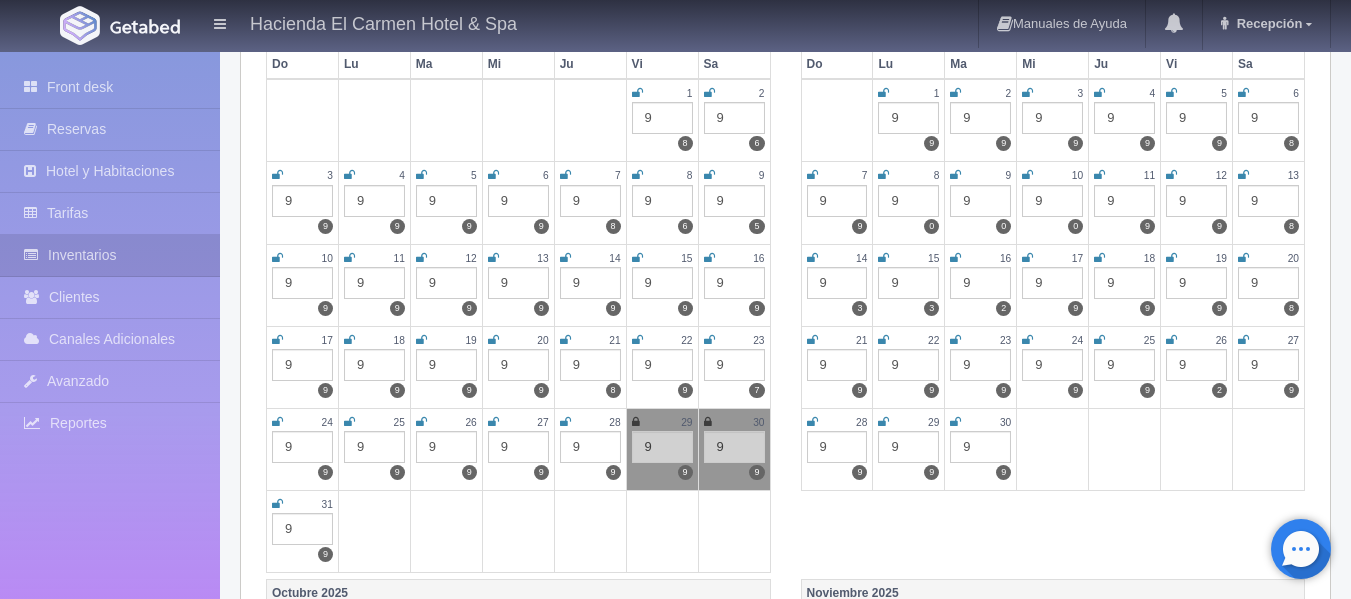 scroll, scrollTop: 506, scrollLeft: 0, axis: vertical 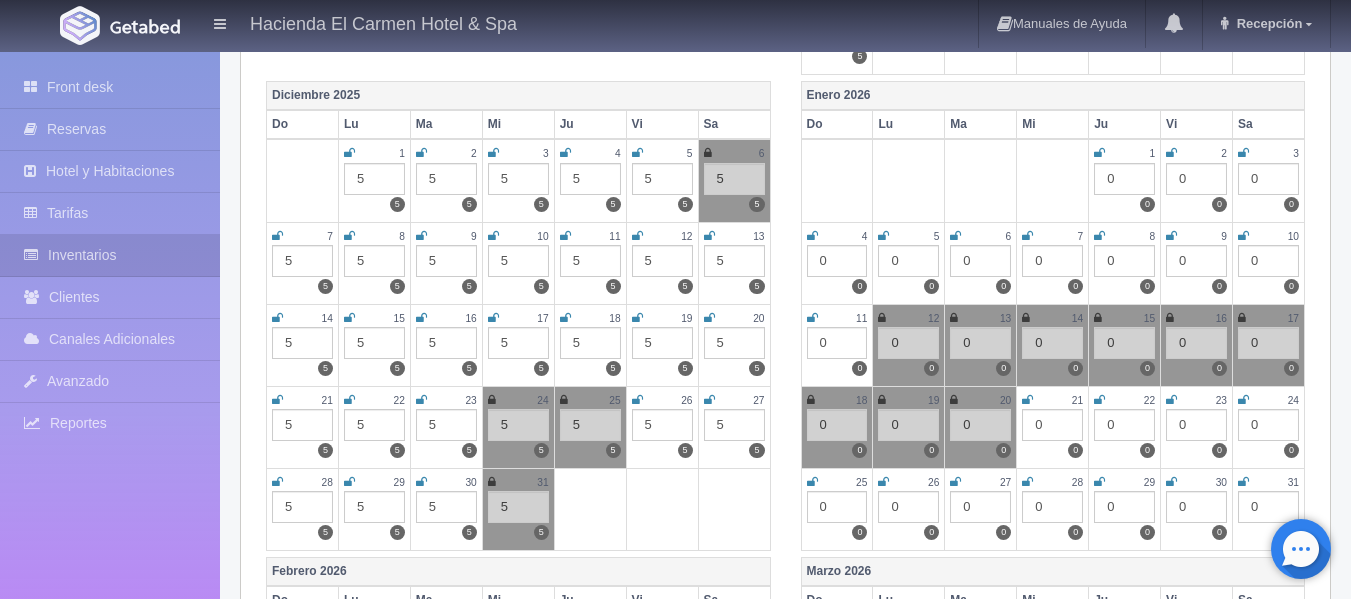 click at bounding box center [421, 482] 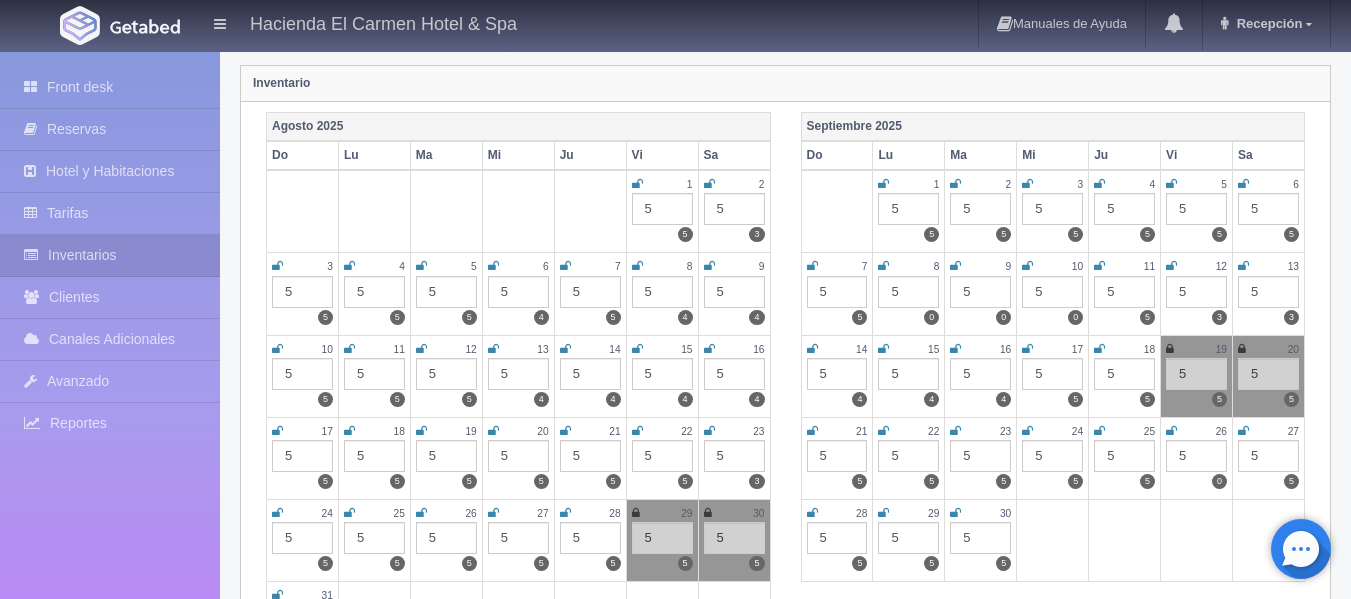 scroll, scrollTop: 0, scrollLeft: 0, axis: both 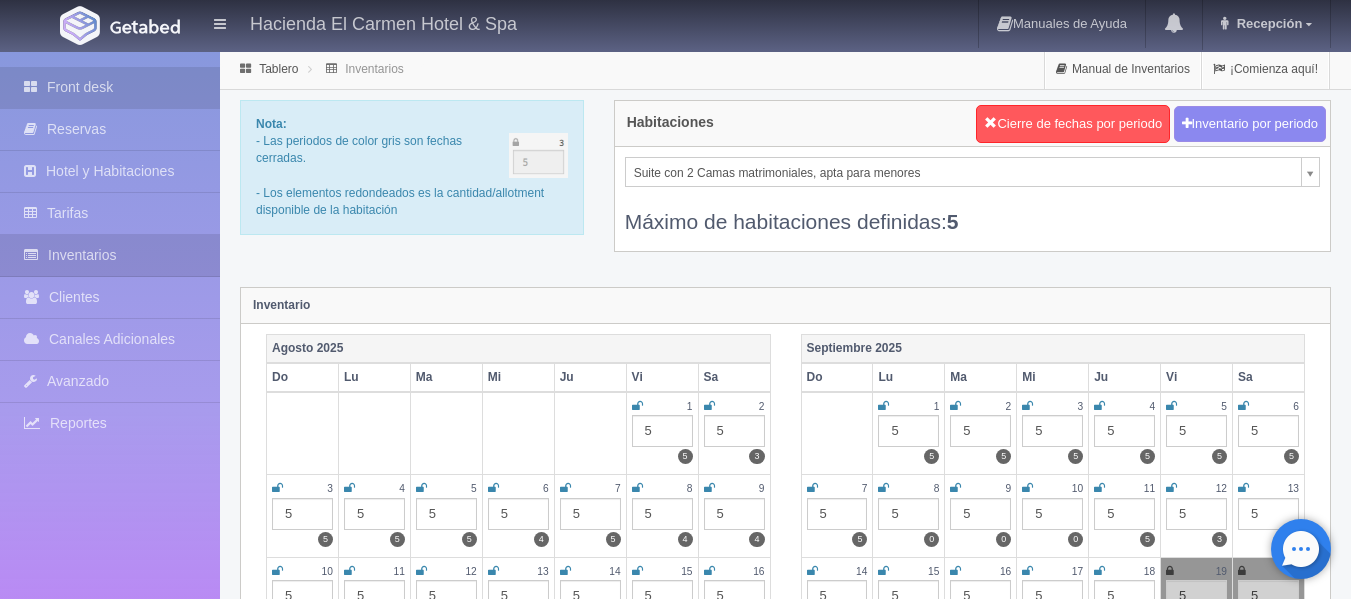 click on "Front desk" at bounding box center [110, 87] 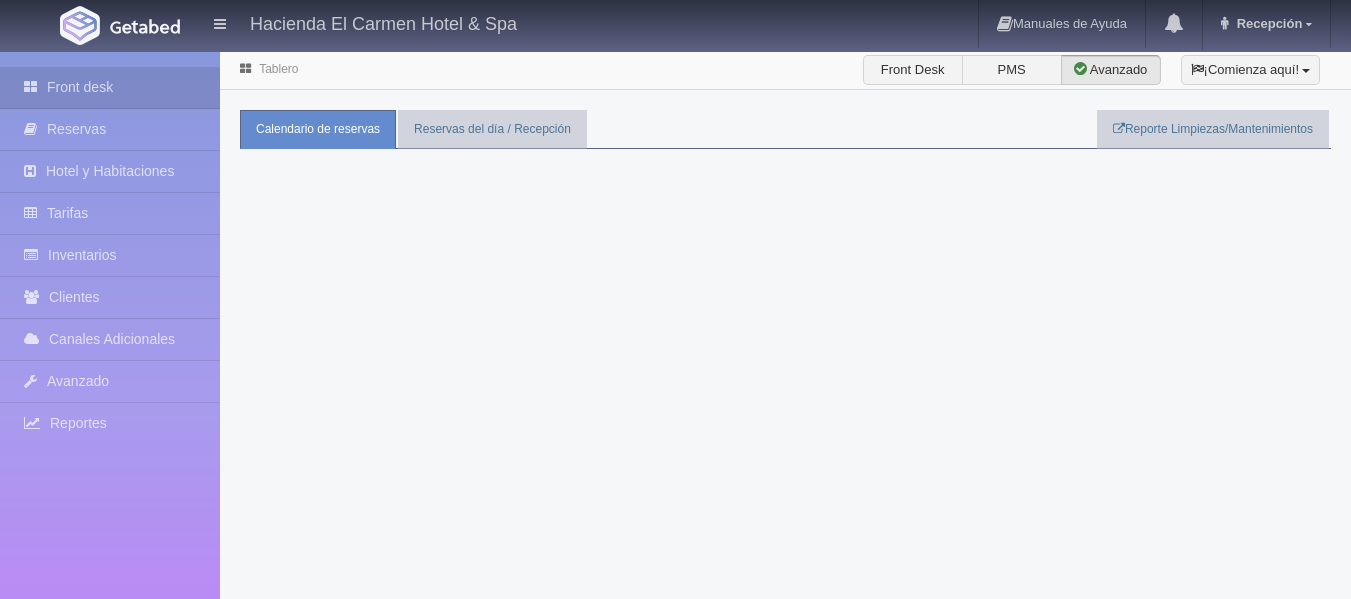 scroll, scrollTop: 0, scrollLeft: 0, axis: both 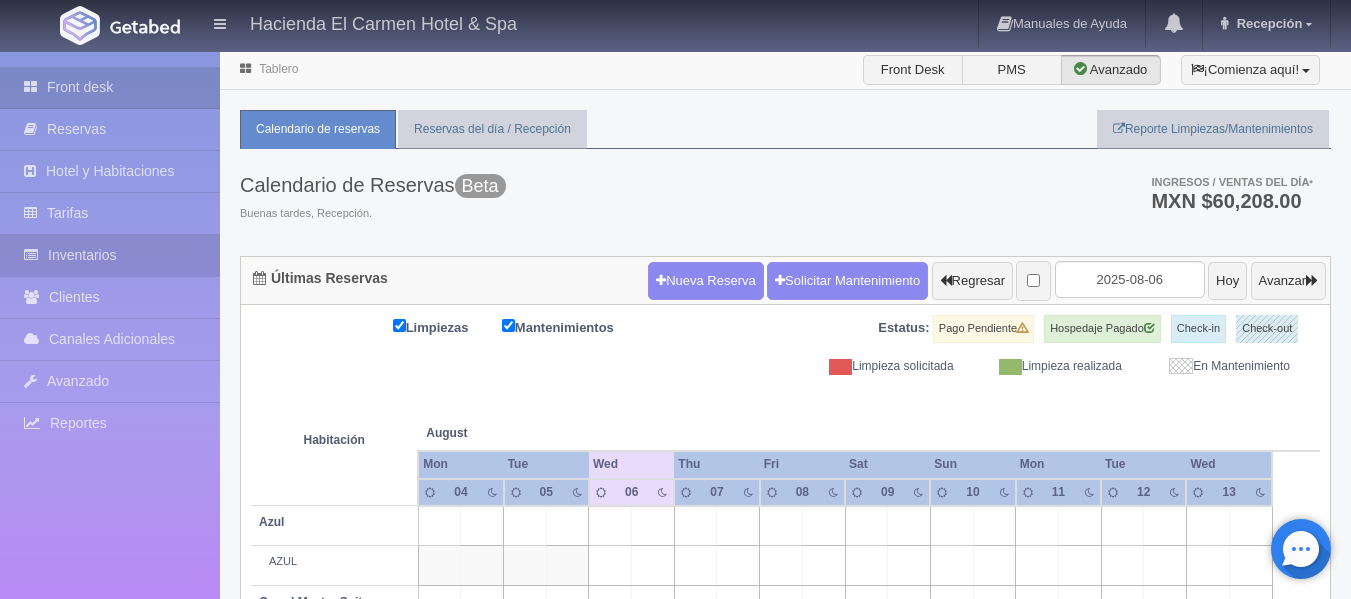 click on "Inventarios" at bounding box center (110, 255) 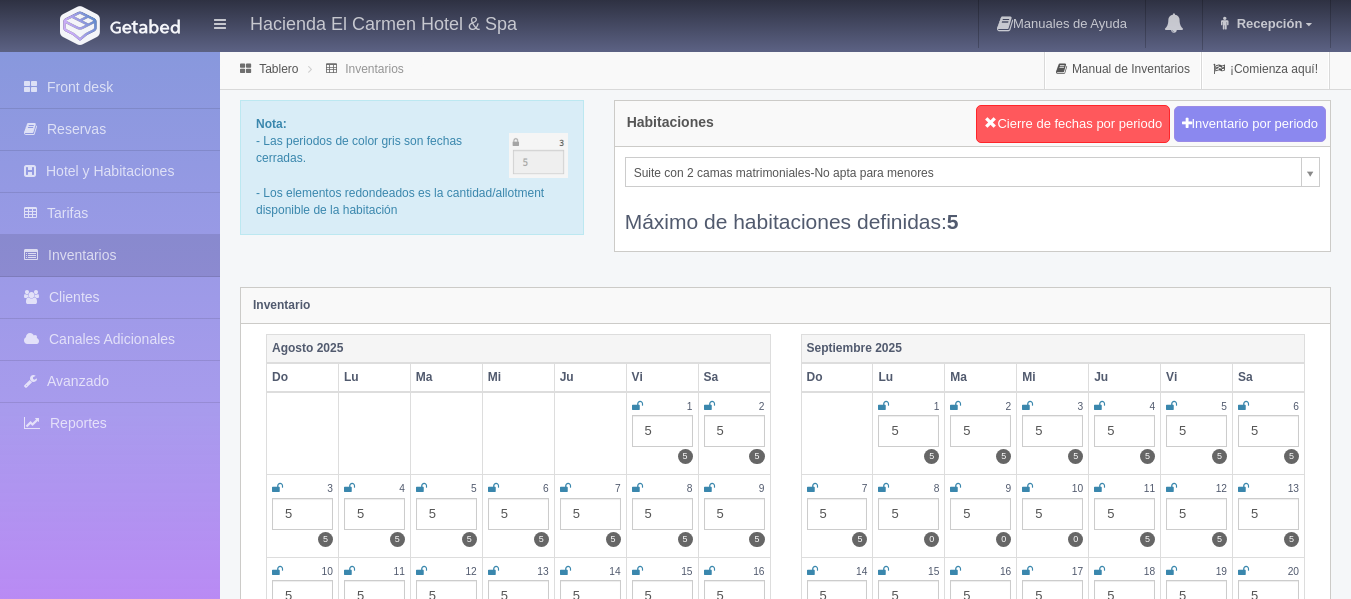 scroll, scrollTop: 0, scrollLeft: 0, axis: both 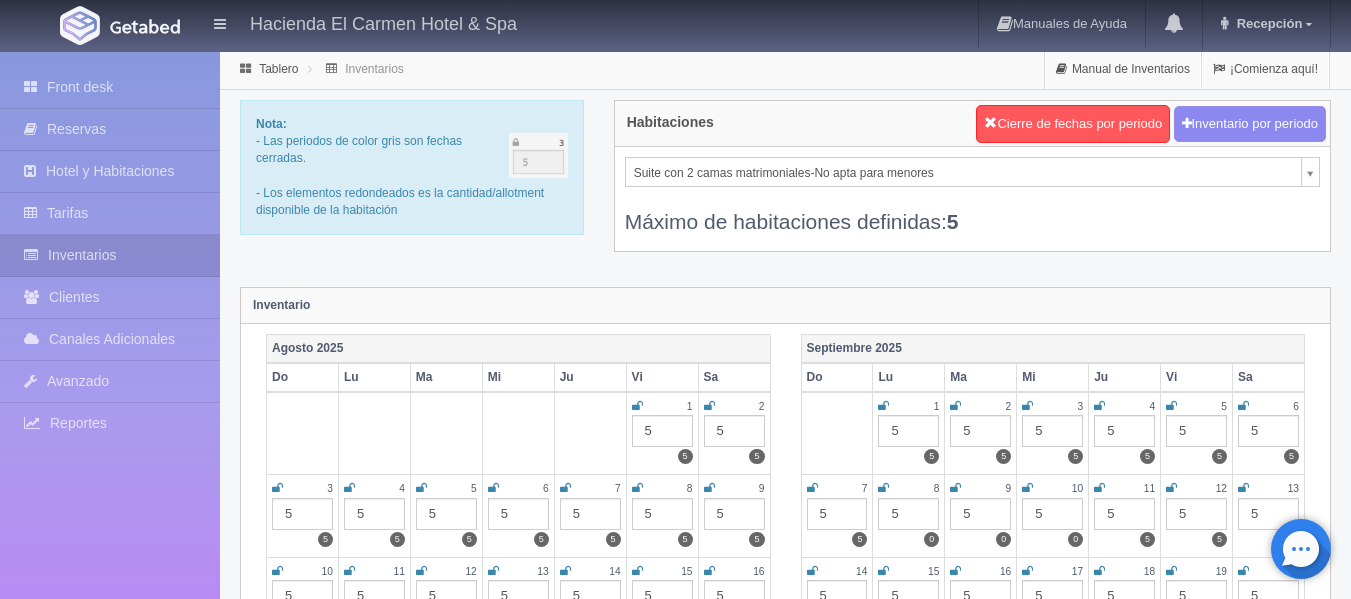 click on "Hacienda El Carmen Hotel & Spa
Manuales de Ayuda
Actualizaciones recientes
Recepción
Mi Perfil
Salir / Log Out
Procesando...
Front desk
Reservas
Hotel y Habitaciones
Tarifas
Inventarios
Clientes
Canales Adicionales
Channex
Avanzado" at bounding box center [675, 1777] 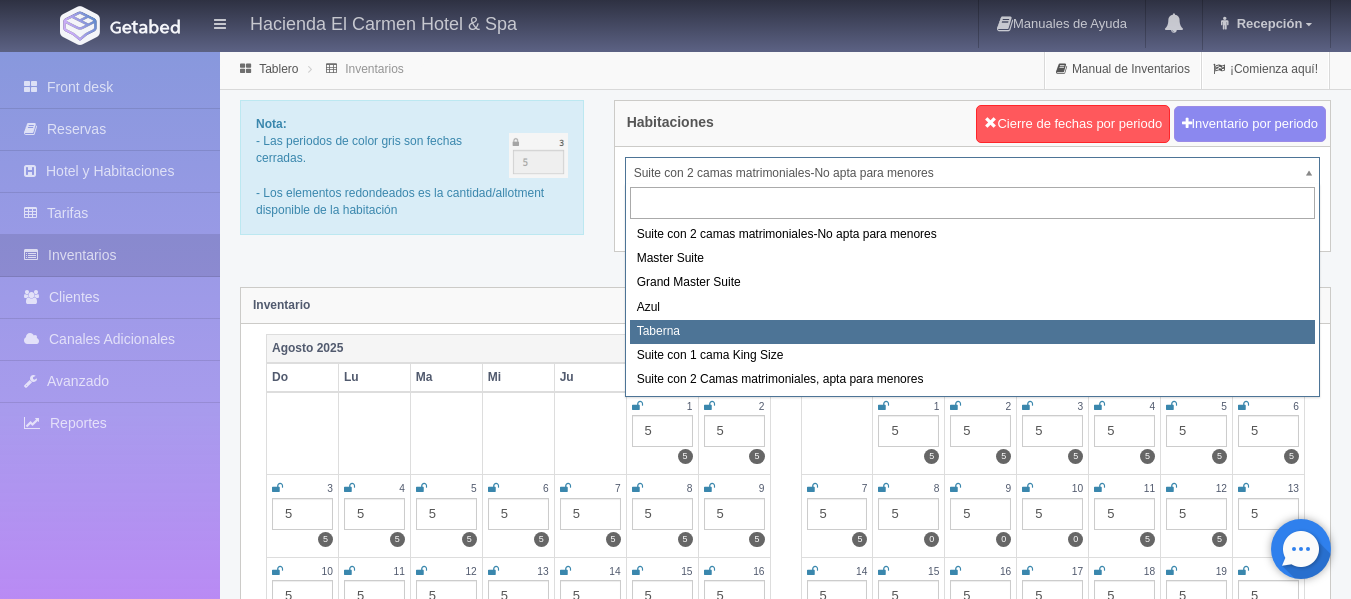 select on "1920" 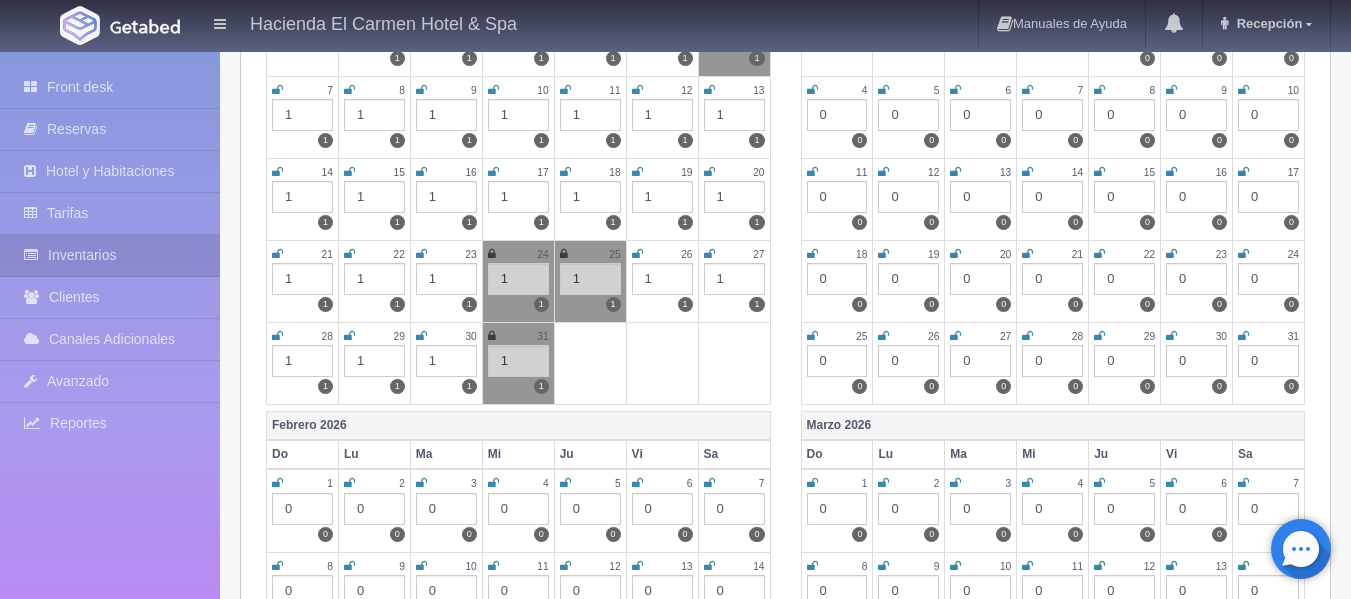 scroll, scrollTop: 1512, scrollLeft: 0, axis: vertical 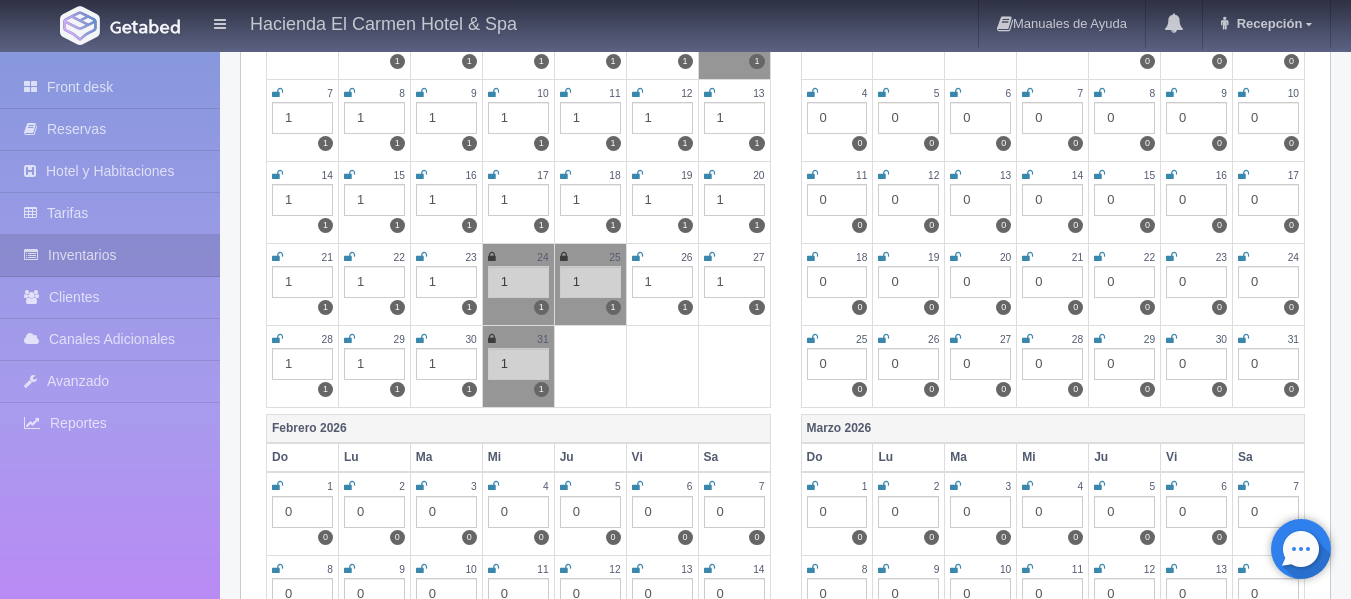 click at bounding box center [421, 339] 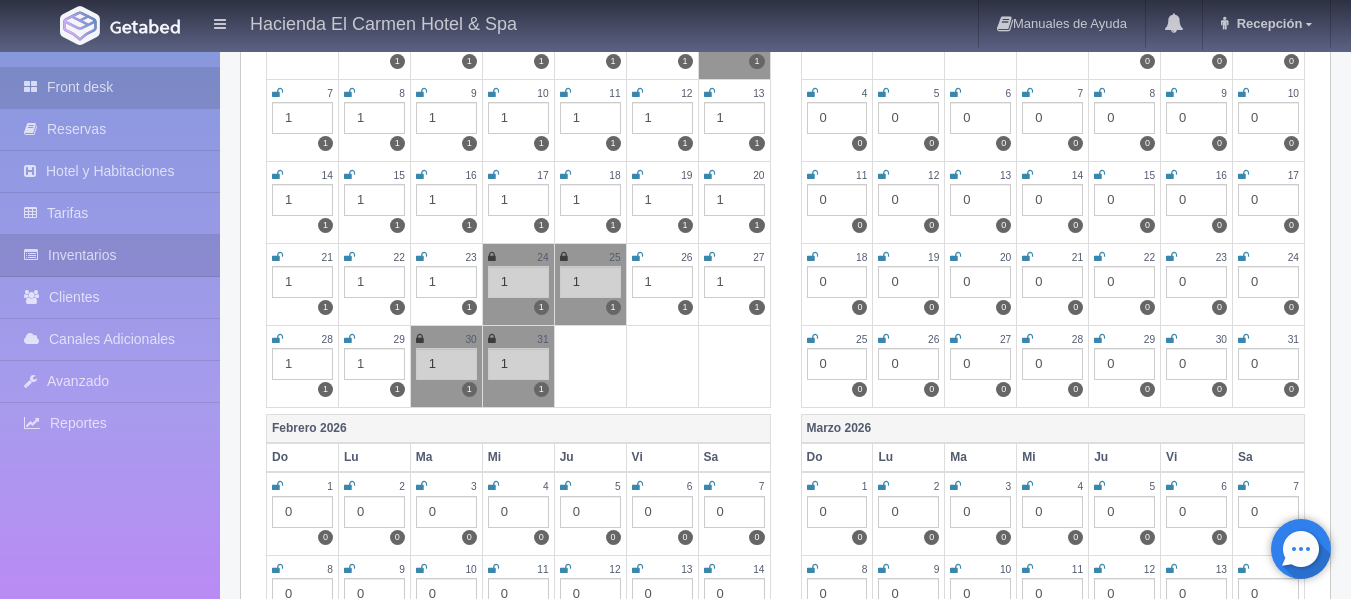 click on "Front desk" at bounding box center (110, 87) 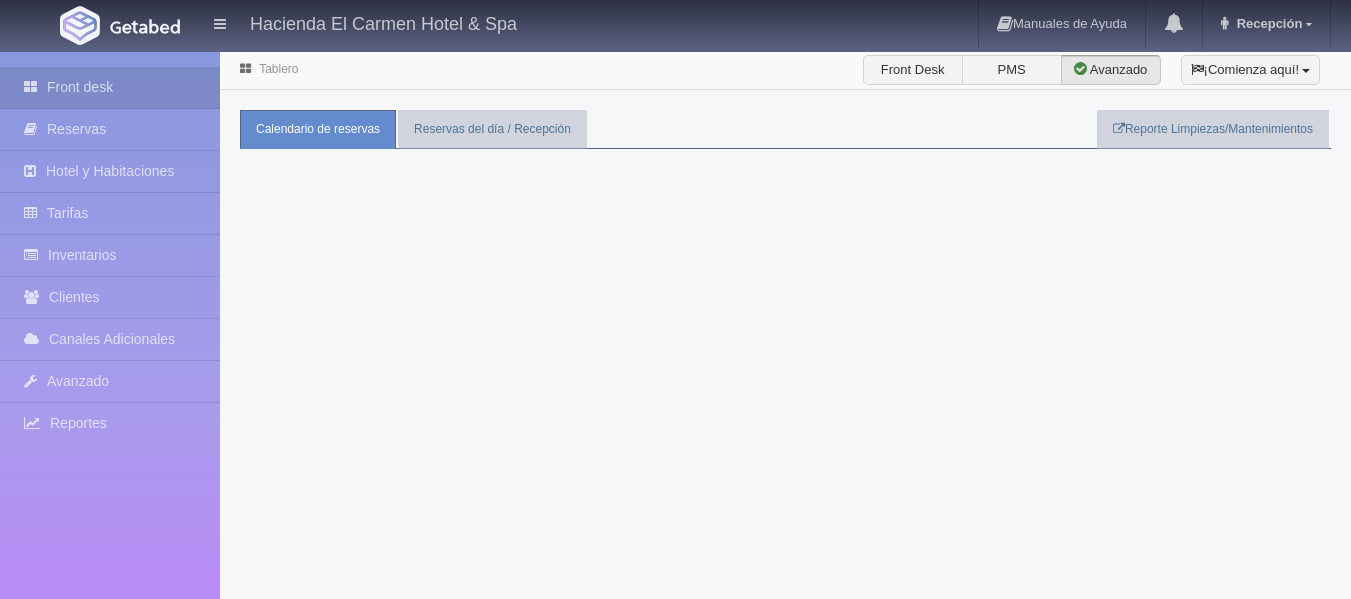 scroll, scrollTop: 0, scrollLeft: 0, axis: both 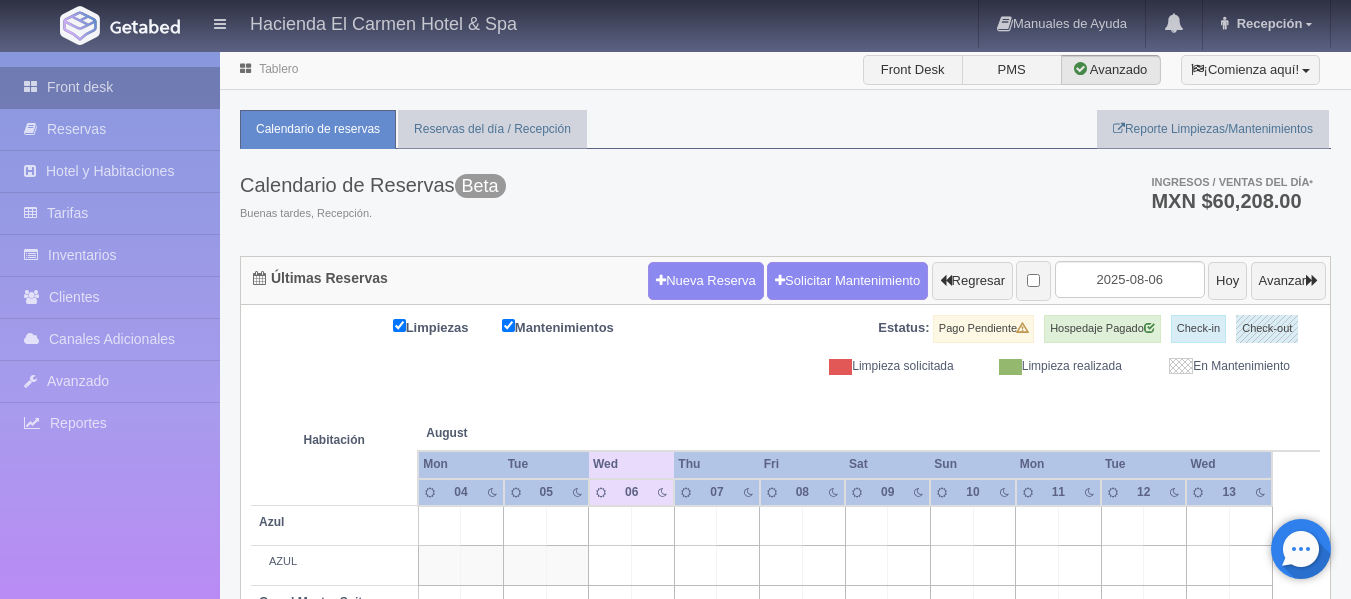 click on "Front desk" at bounding box center [110, 87] 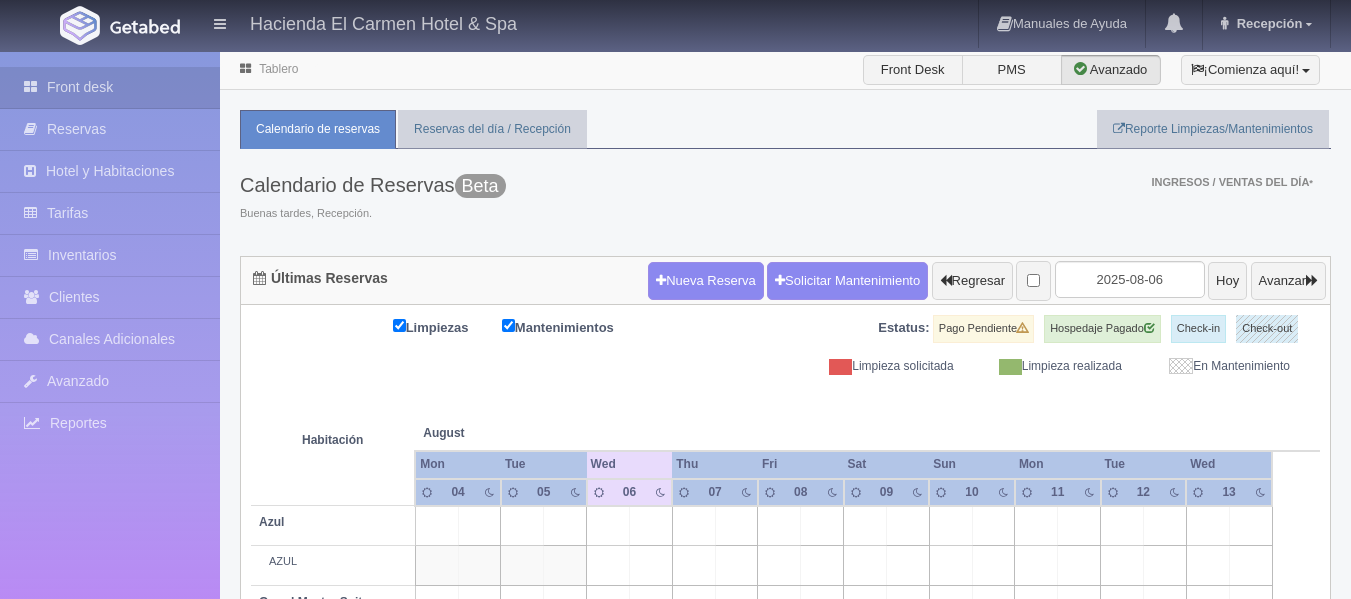 scroll, scrollTop: 0, scrollLeft: 0, axis: both 